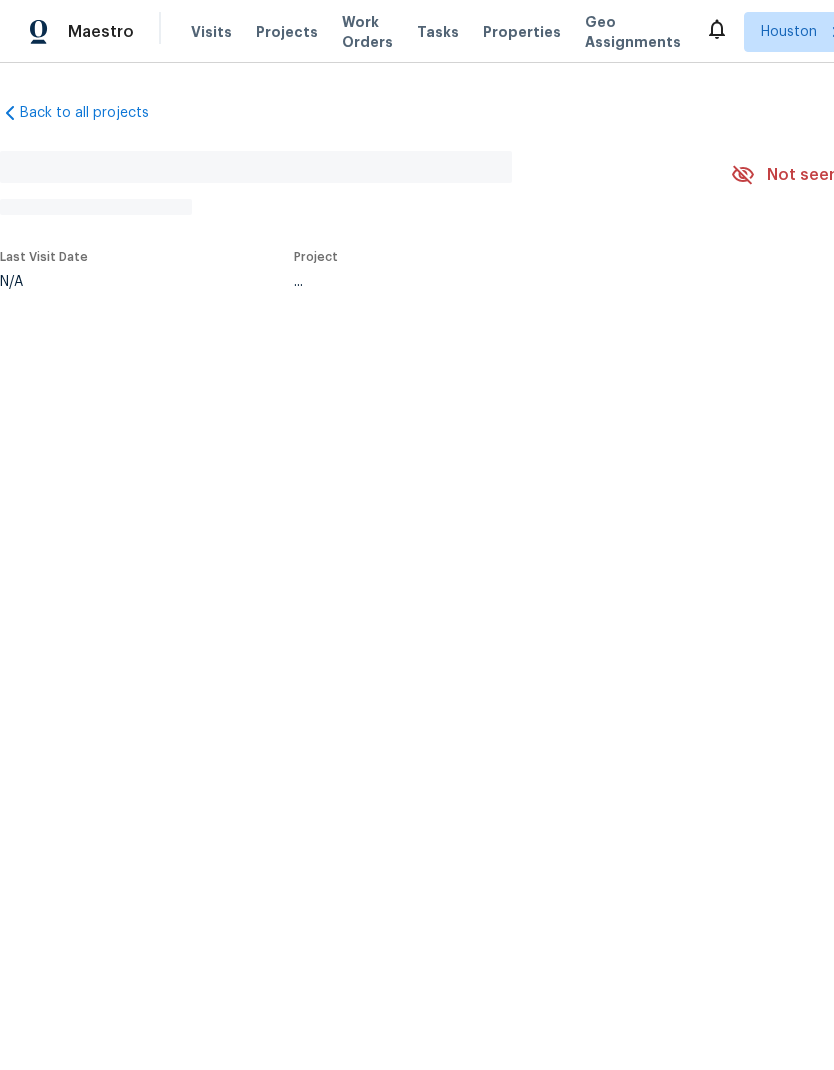 scroll, scrollTop: 0, scrollLeft: 0, axis: both 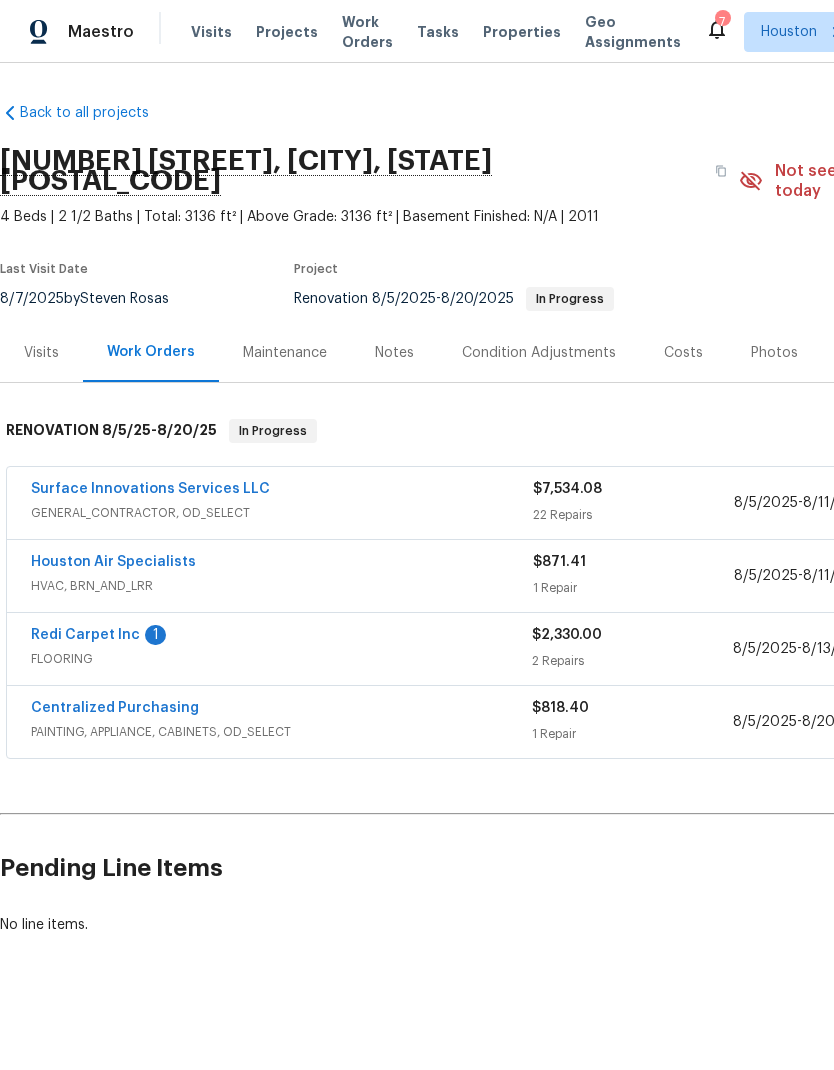 click on "Redi Carpet Inc" at bounding box center [85, 635] 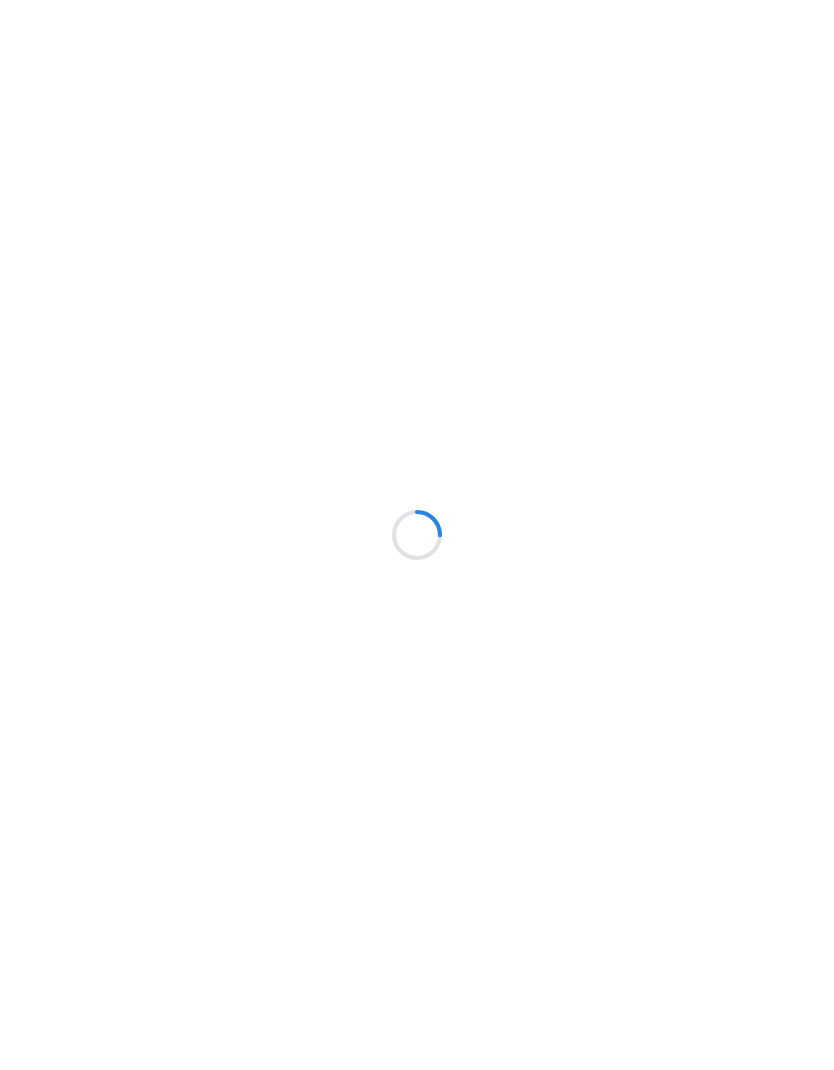 scroll, scrollTop: 0, scrollLeft: 0, axis: both 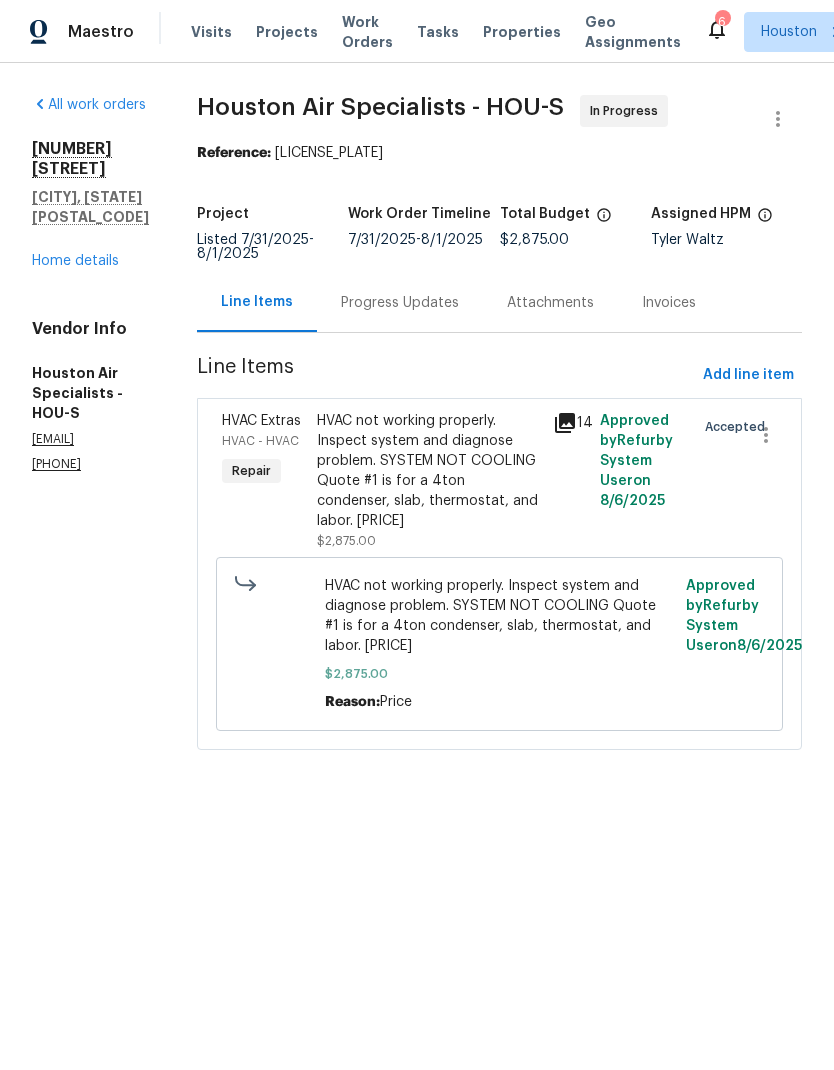 click on "Progress Updates" at bounding box center (400, 303) 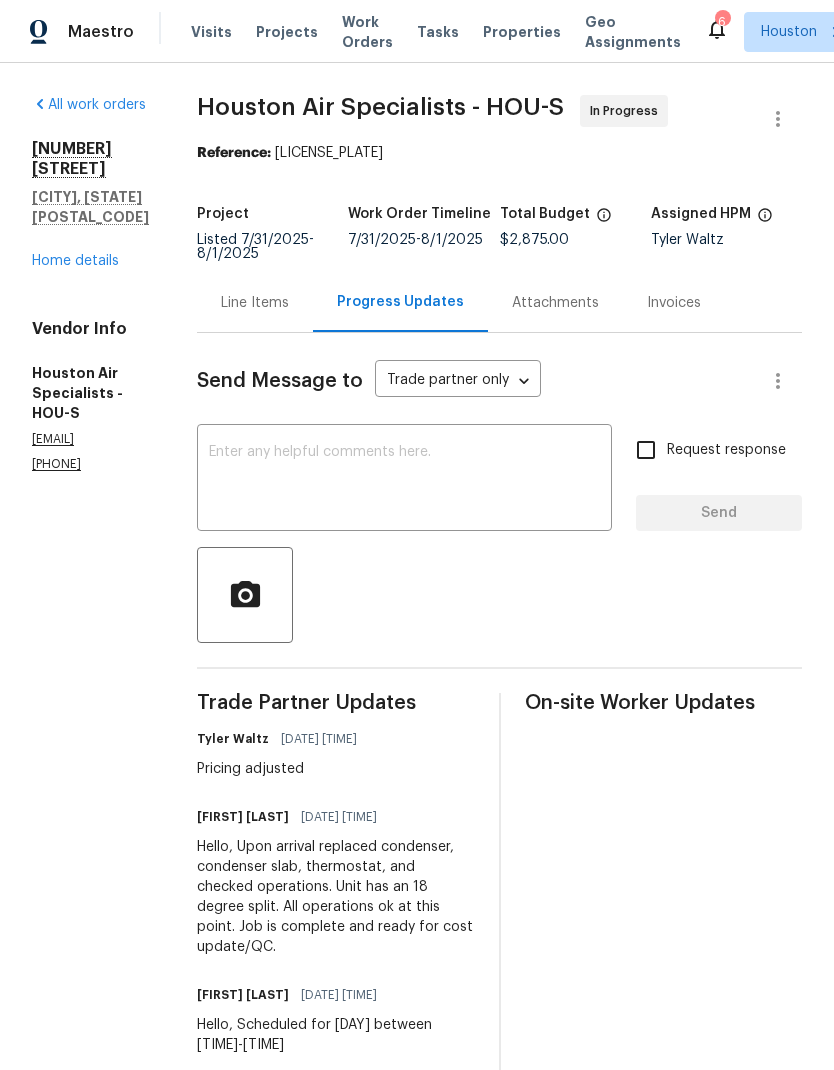 click on "Work Orders" at bounding box center [367, 32] 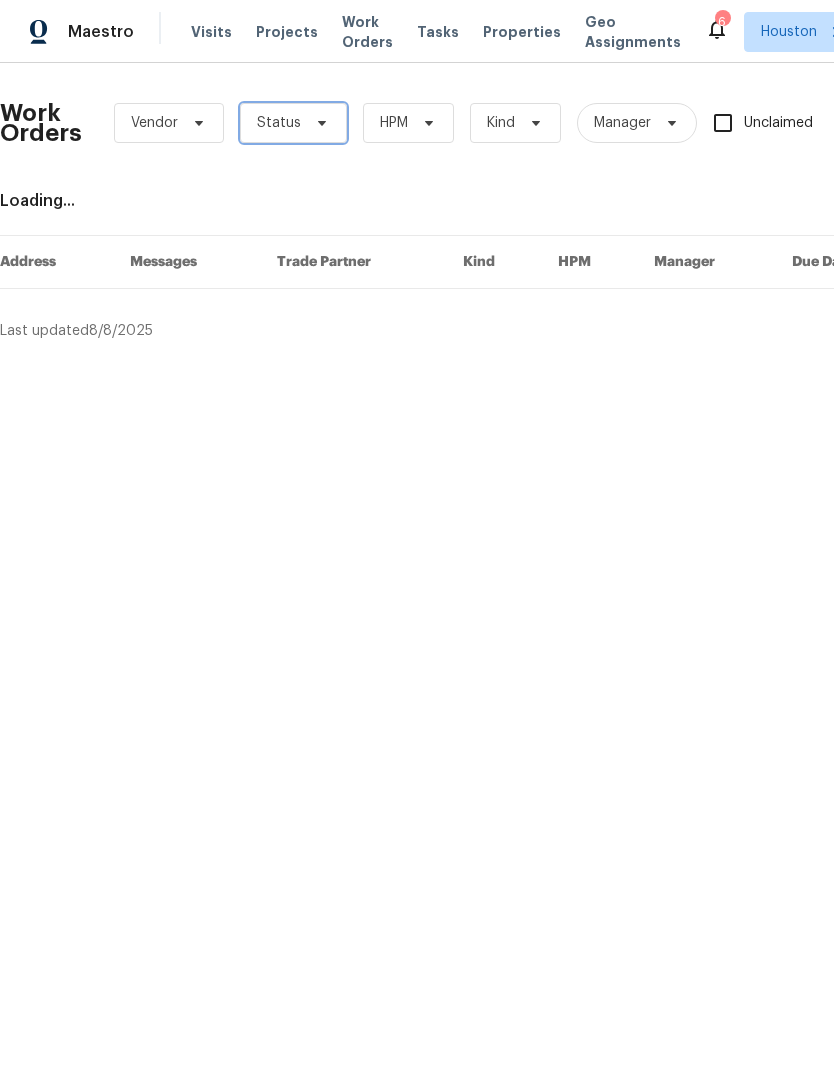 click on "Status" at bounding box center (293, 123) 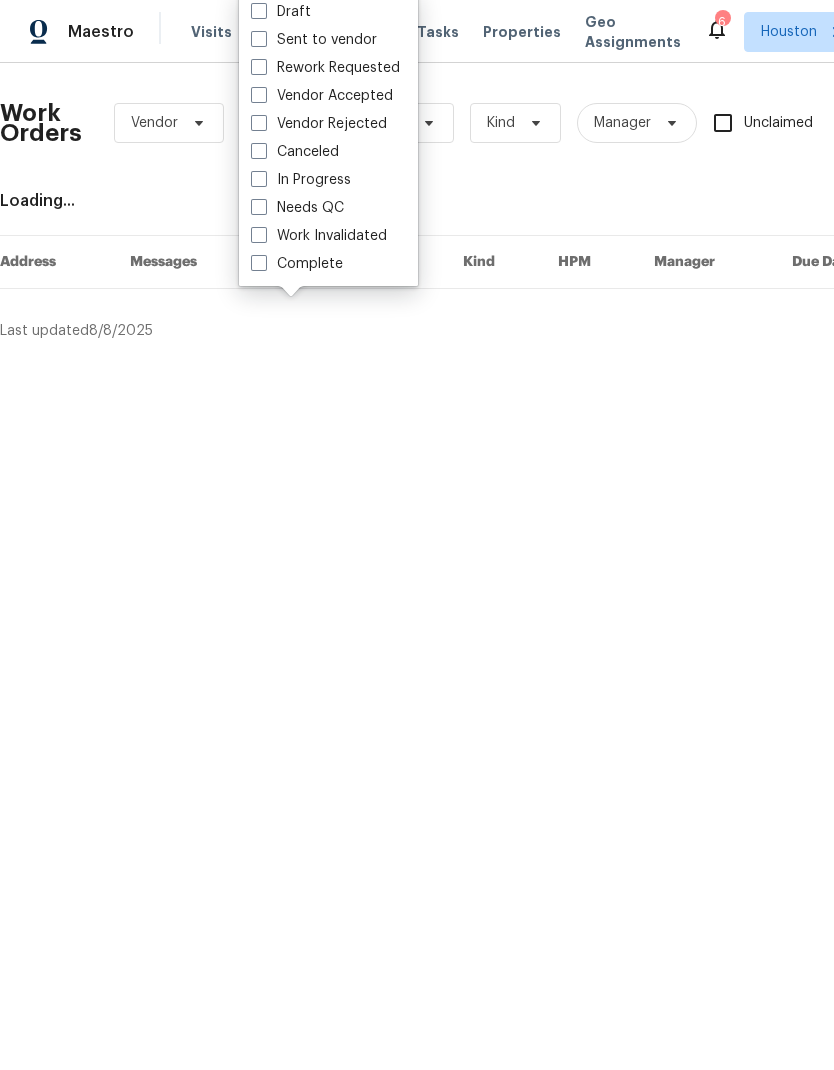 click on "Needs QC" at bounding box center [297, 208] 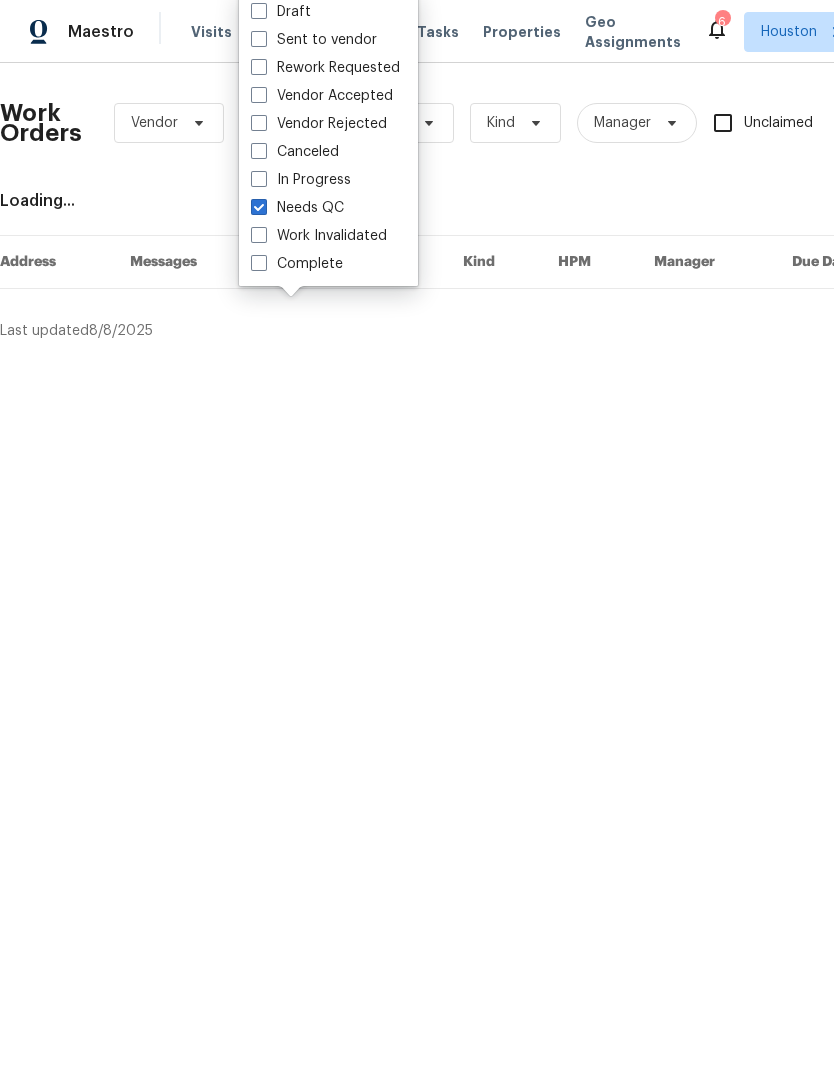 checkbox on "true" 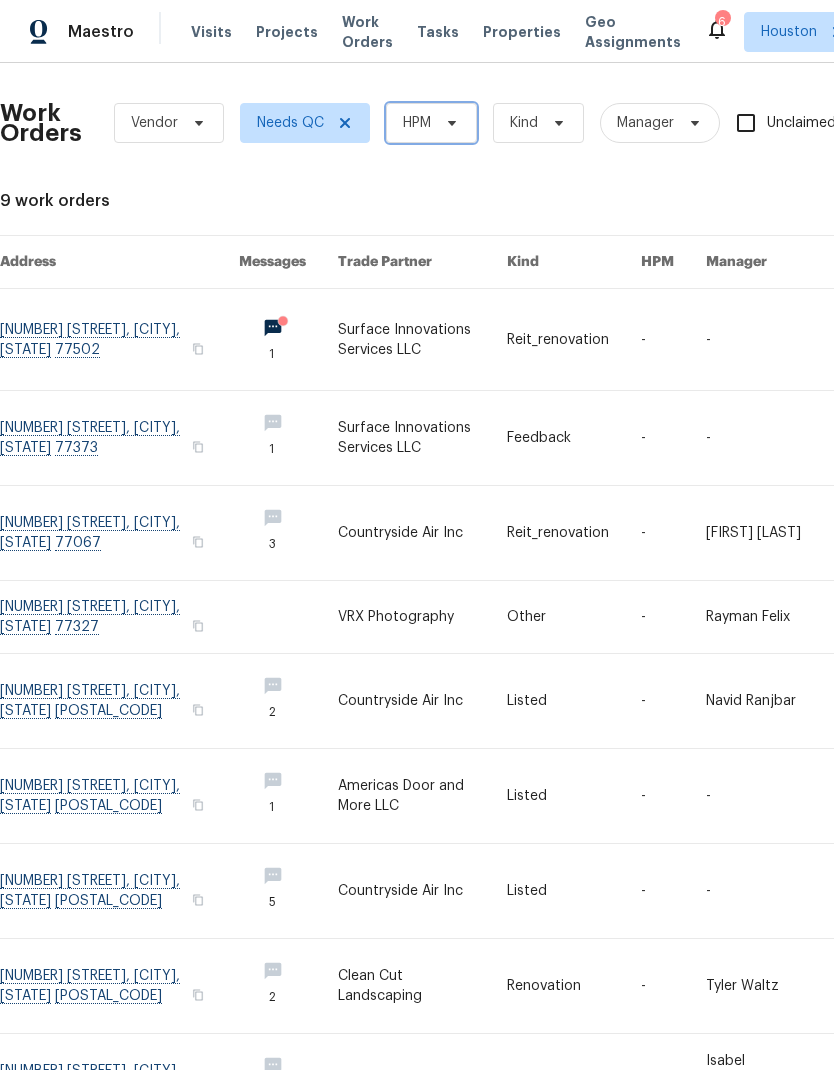 click on "HPM" at bounding box center (431, 123) 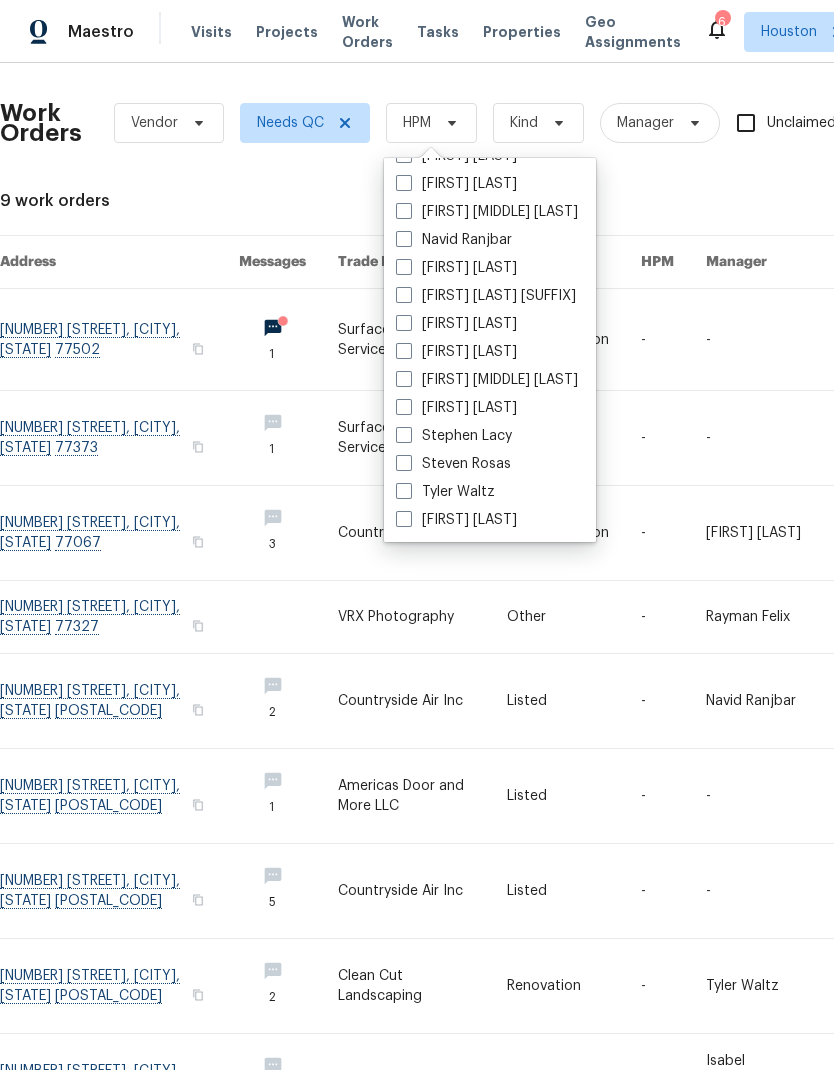 scroll, scrollTop: 416, scrollLeft: 0, axis: vertical 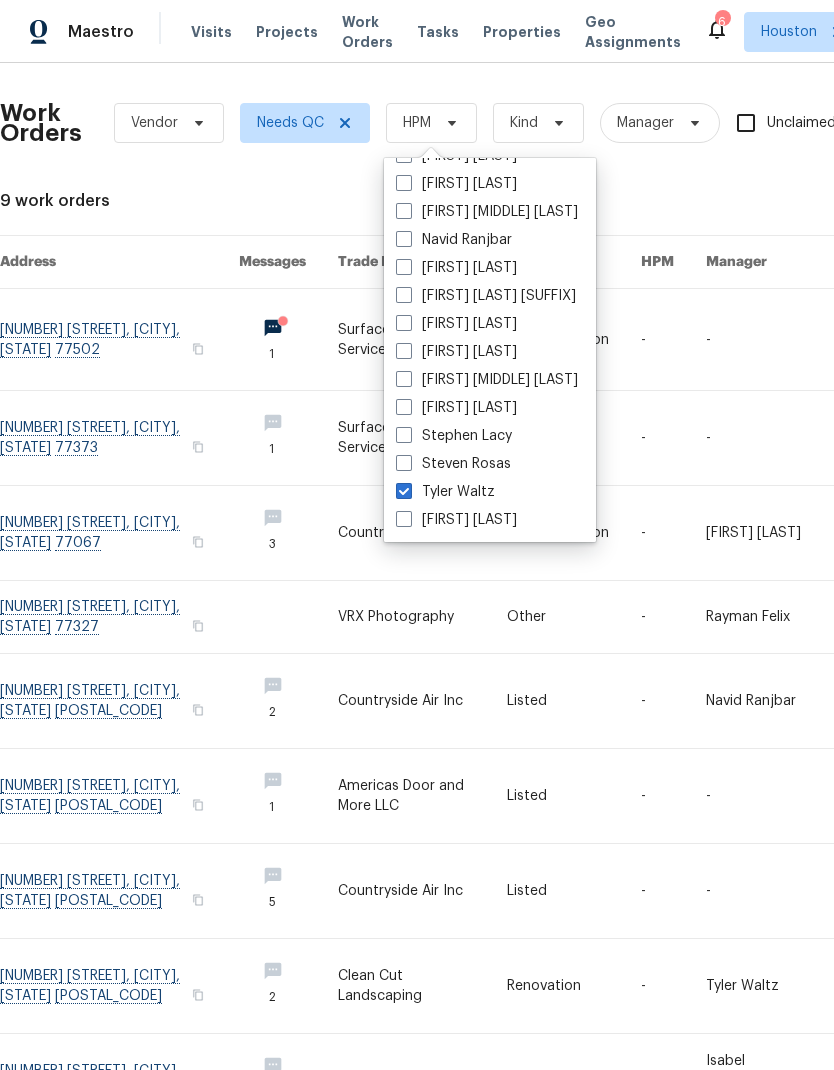 checkbox on "true" 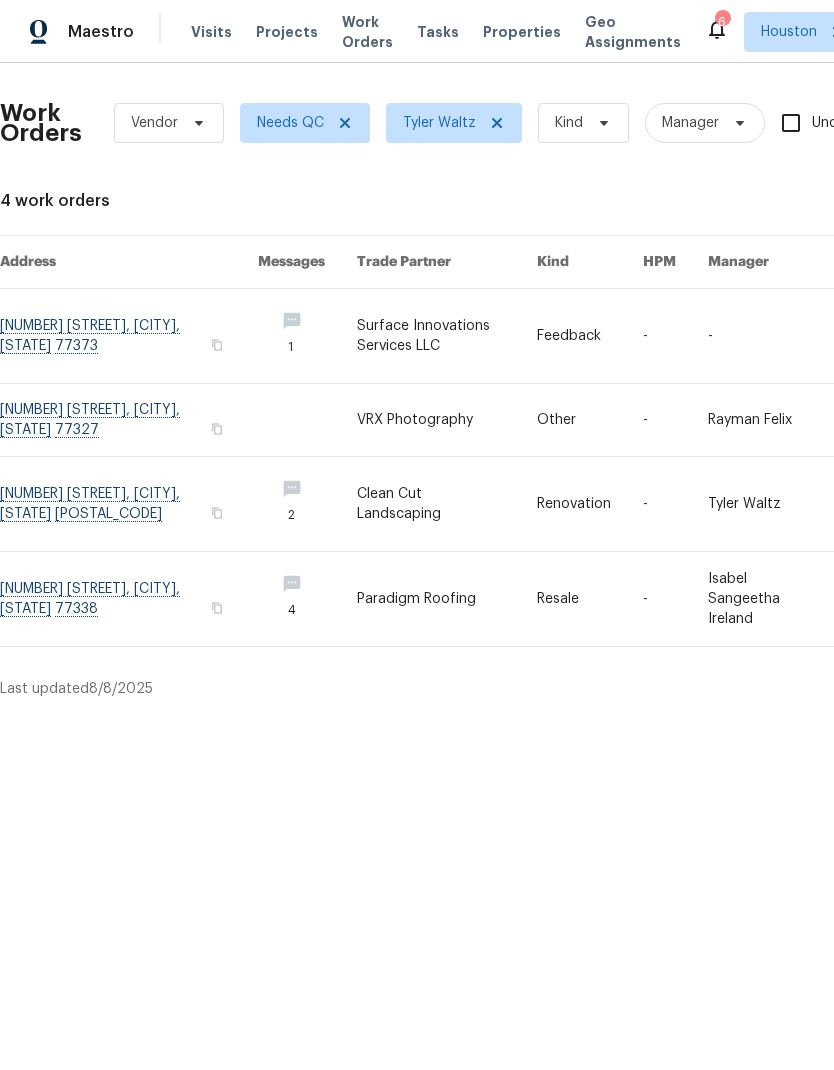 scroll, scrollTop: 0, scrollLeft: 0, axis: both 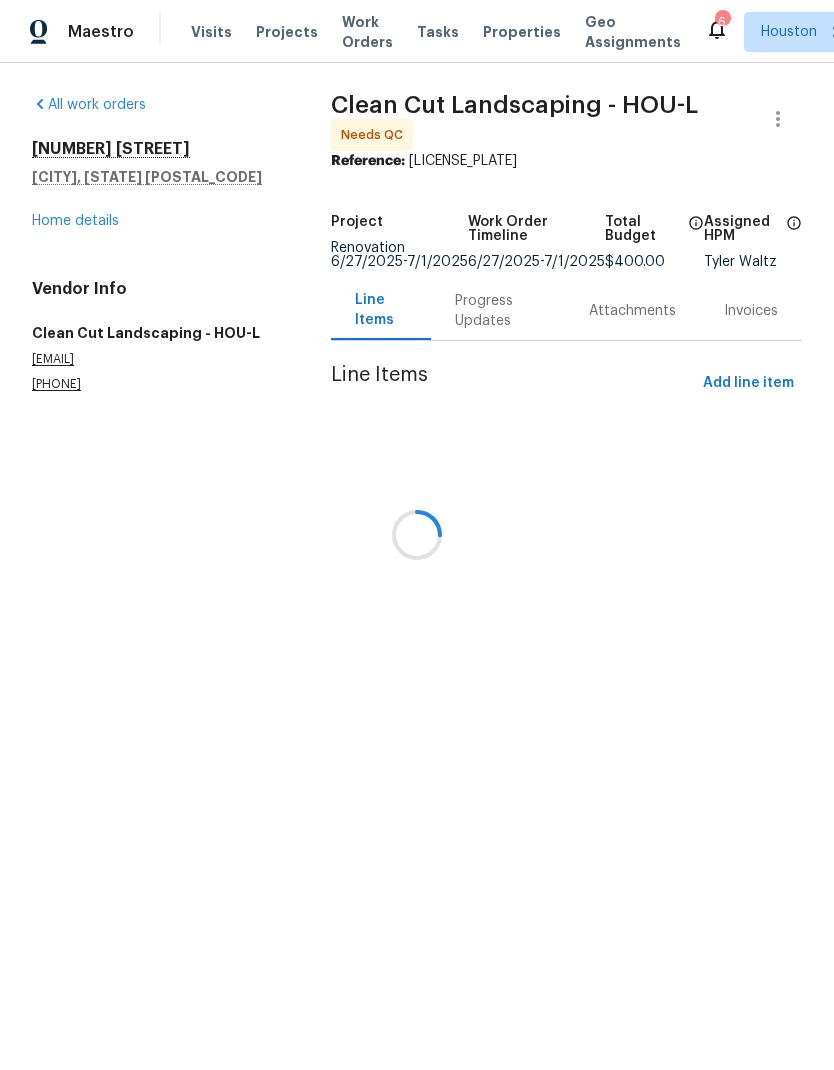 click at bounding box center [417, 535] 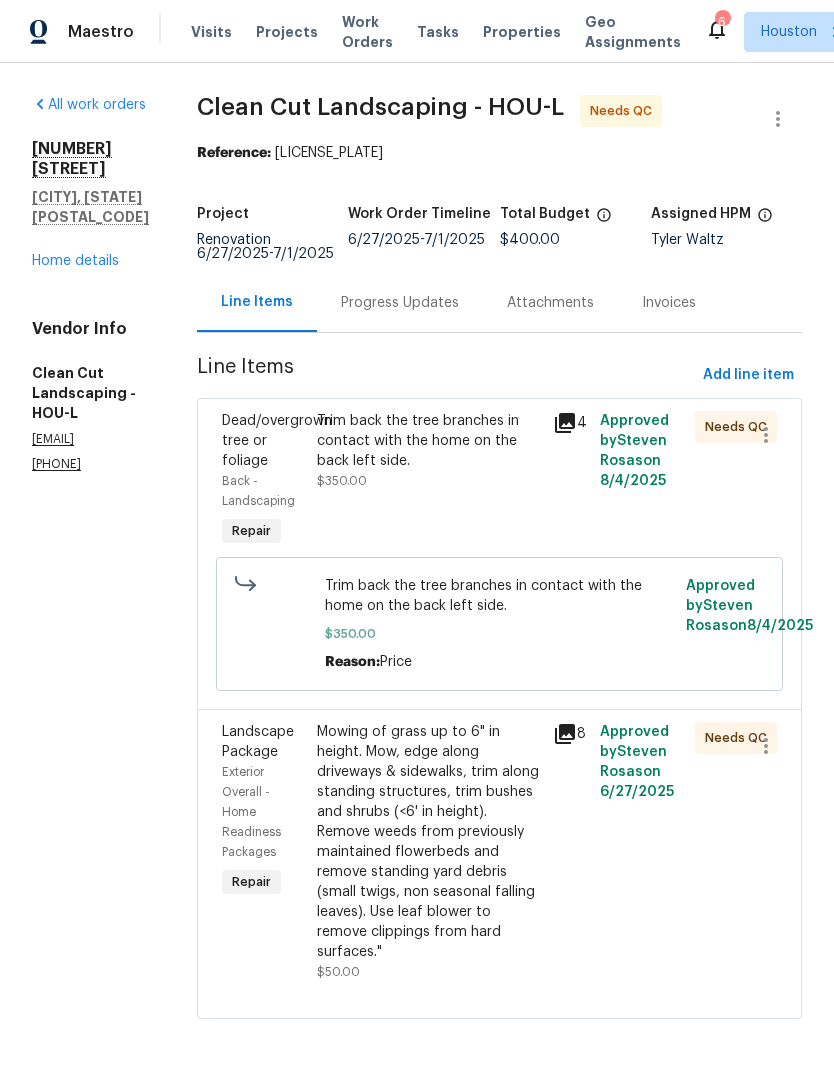 click on "Progress Updates" at bounding box center [400, 303] 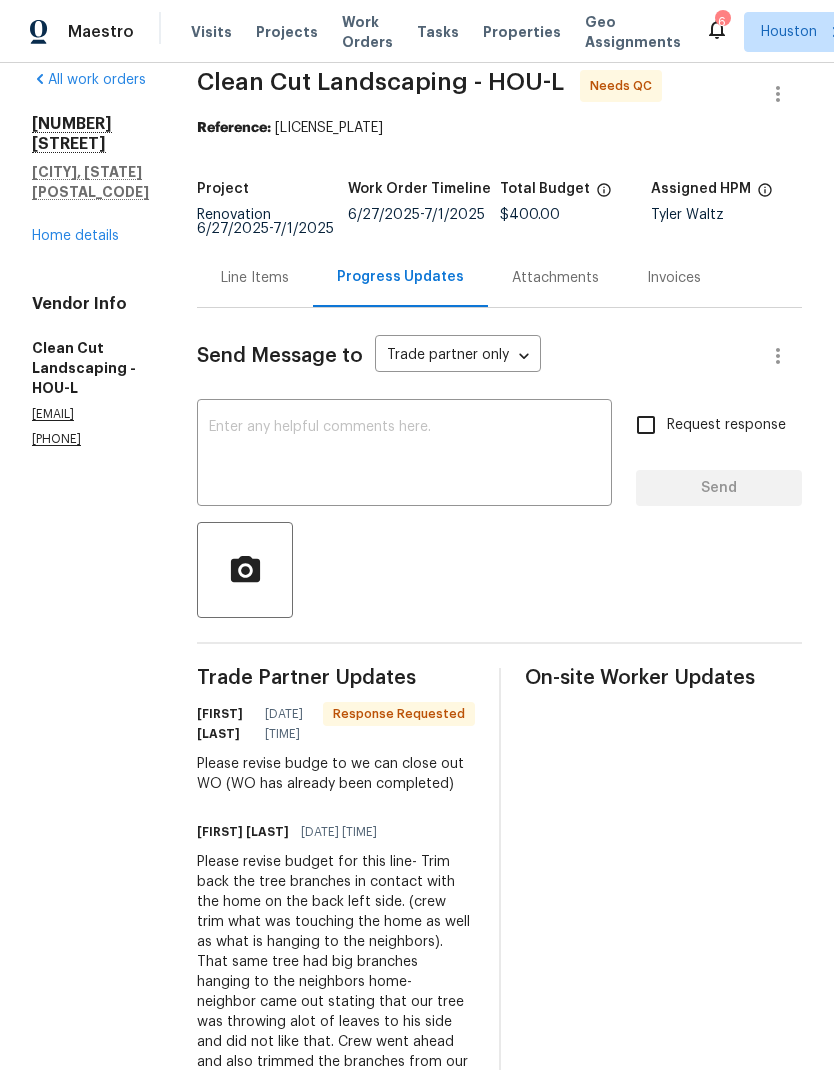 scroll, scrollTop: 24, scrollLeft: 0, axis: vertical 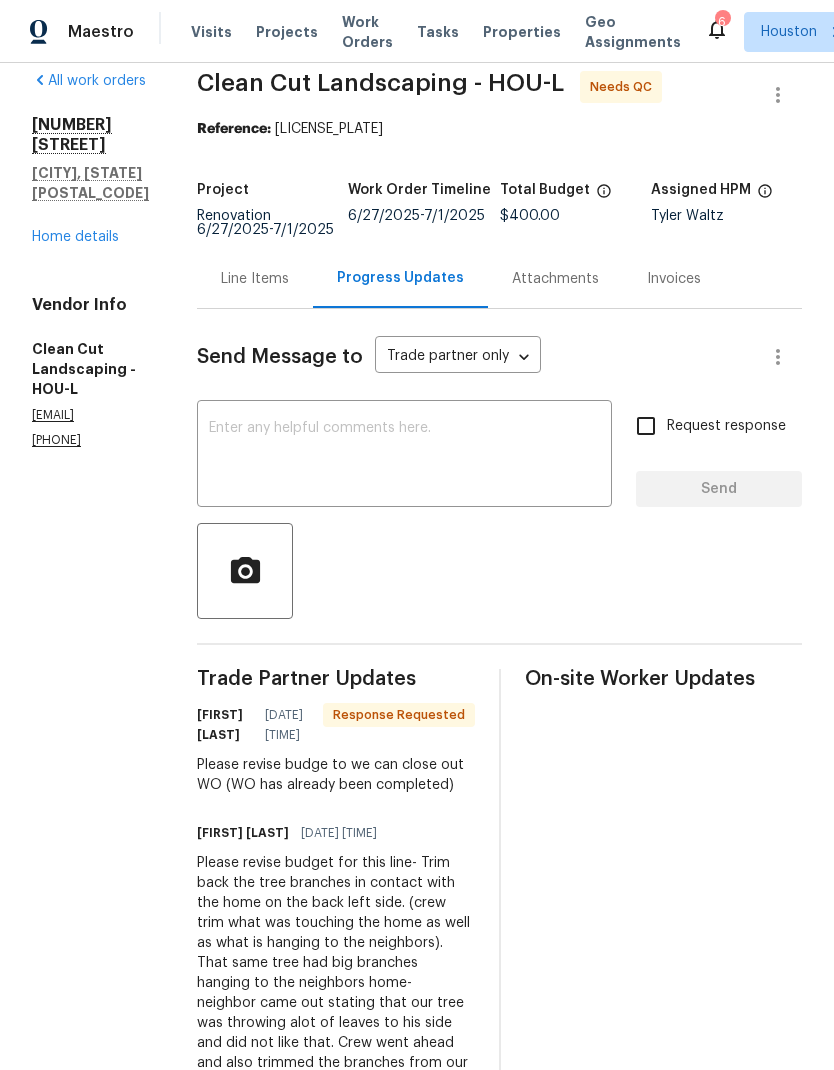 click on "Line Items" at bounding box center (255, 279) 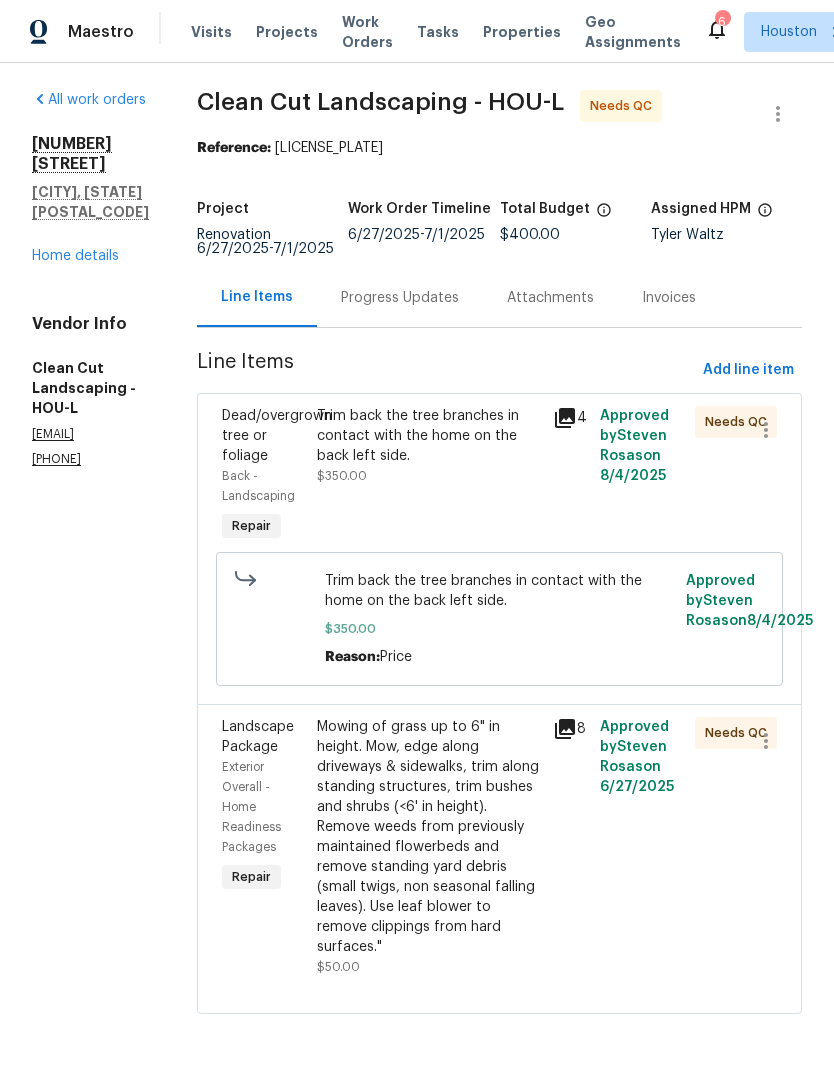 scroll, scrollTop: 0, scrollLeft: 0, axis: both 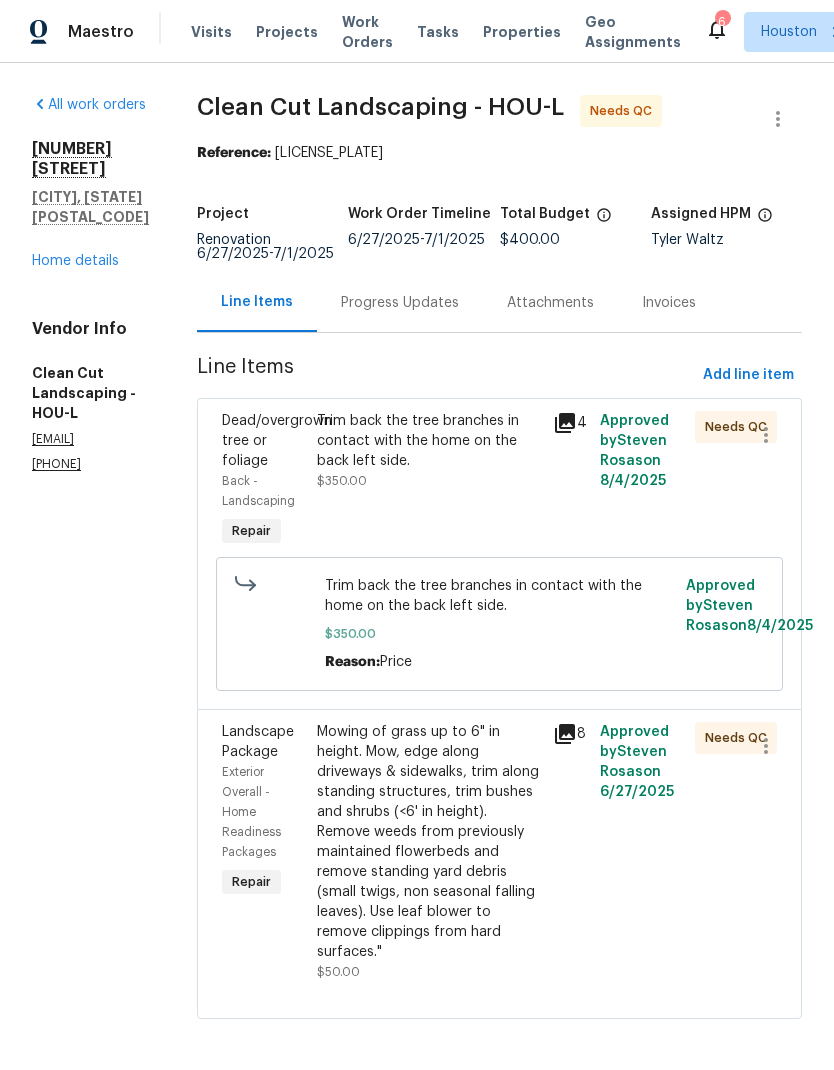 click on "Trim back the tree branches in contact with the home on the back left side." at bounding box center [429, 441] 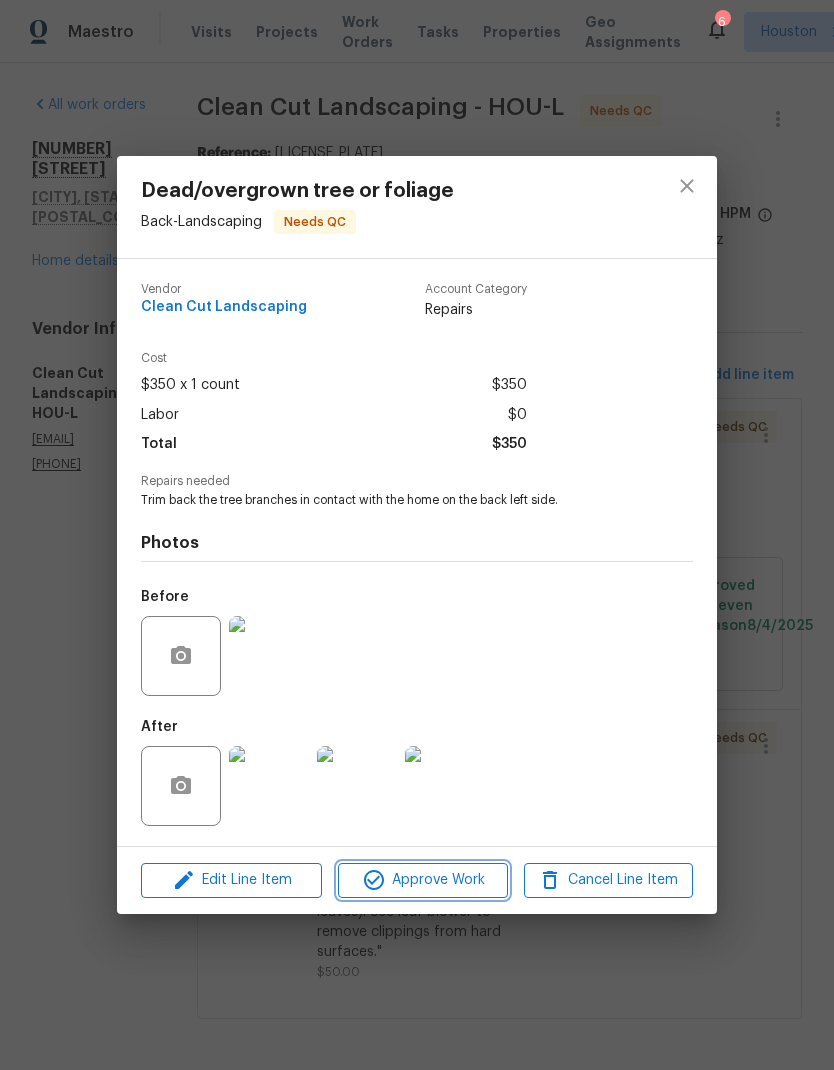 click on "Approve Work" at bounding box center [422, 880] 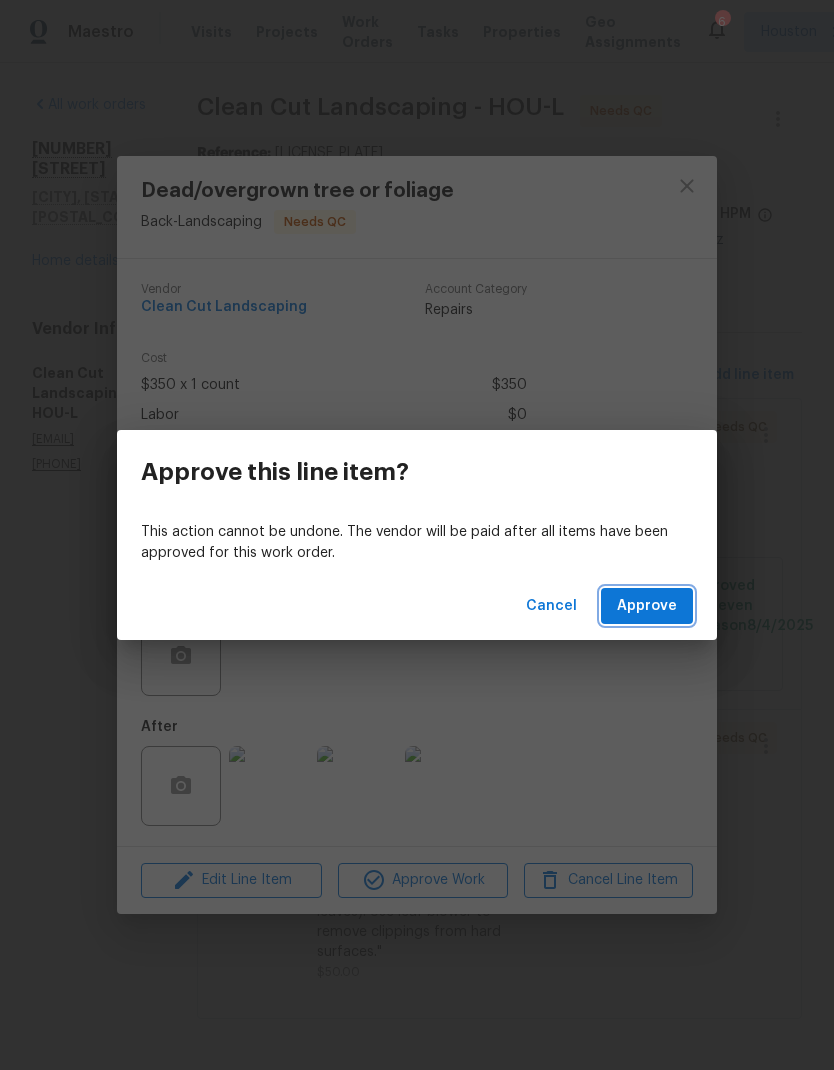 click on "Approve" at bounding box center (647, 606) 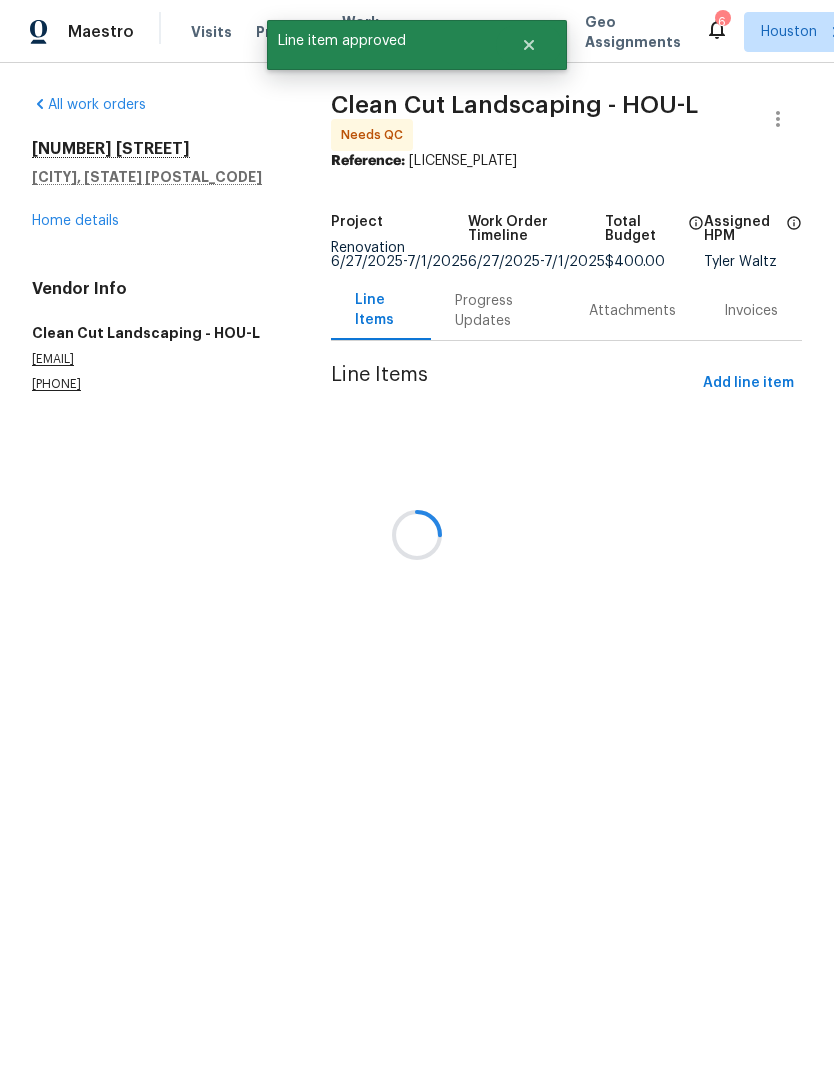 scroll, scrollTop: 0, scrollLeft: 0, axis: both 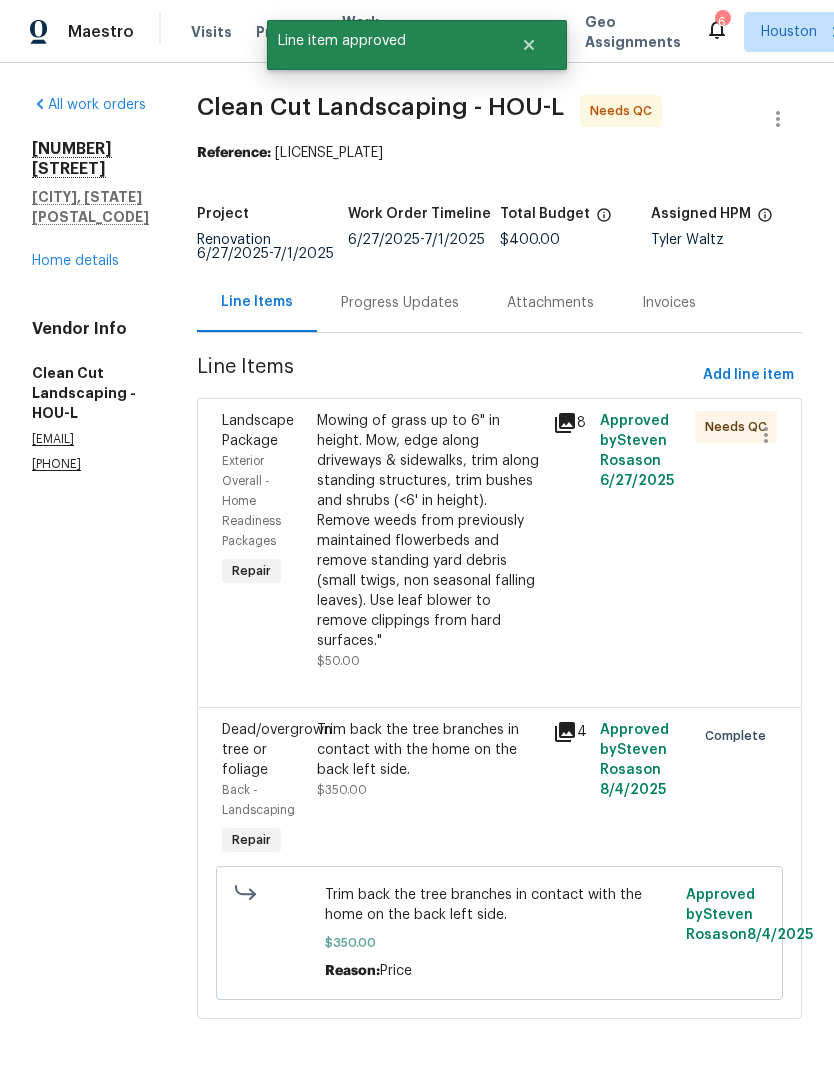 click on "Mowing of grass up to 6" in height. Mow, edge along driveways & sidewalks, trim along standing structures, trim bushes and shrubs (<6' in height). Remove weeds from previously maintained flowerbeds and remove standing yard debris (small twigs, non seasonal falling leaves).  Use leaf blower to remove clippings from hard surfaces."" at bounding box center (429, 531) 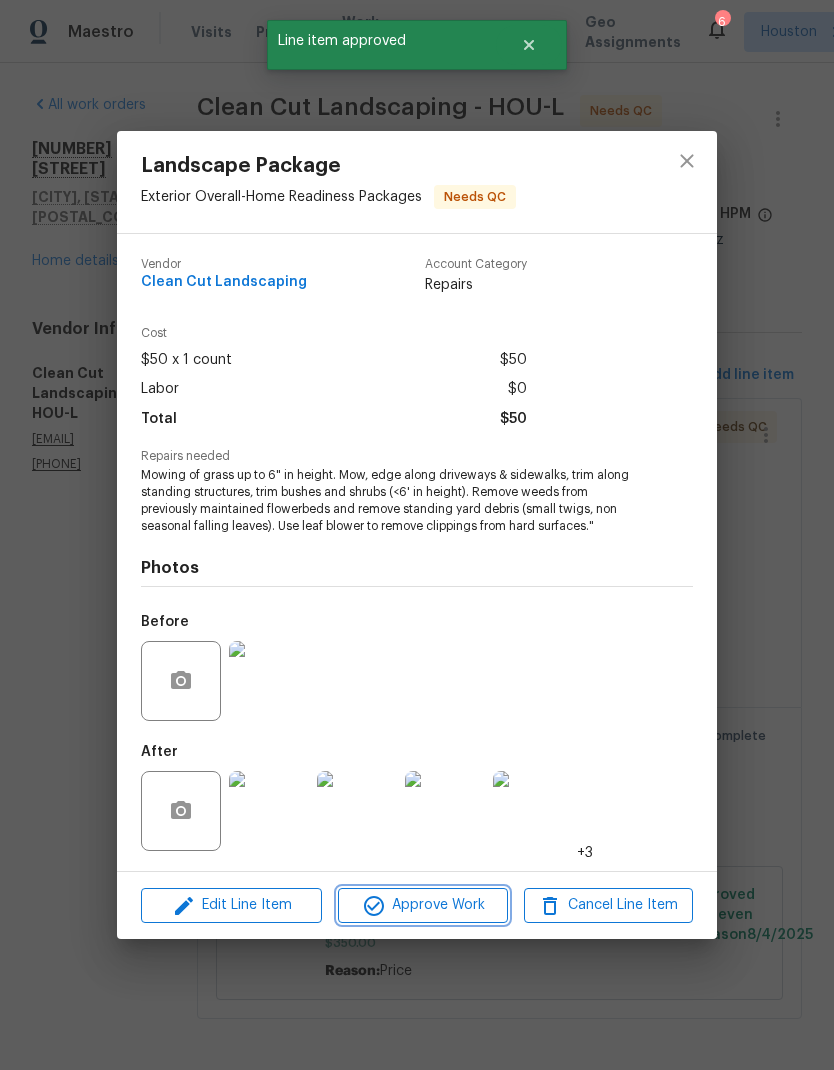 click on "Approve Work" at bounding box center (422, 905) 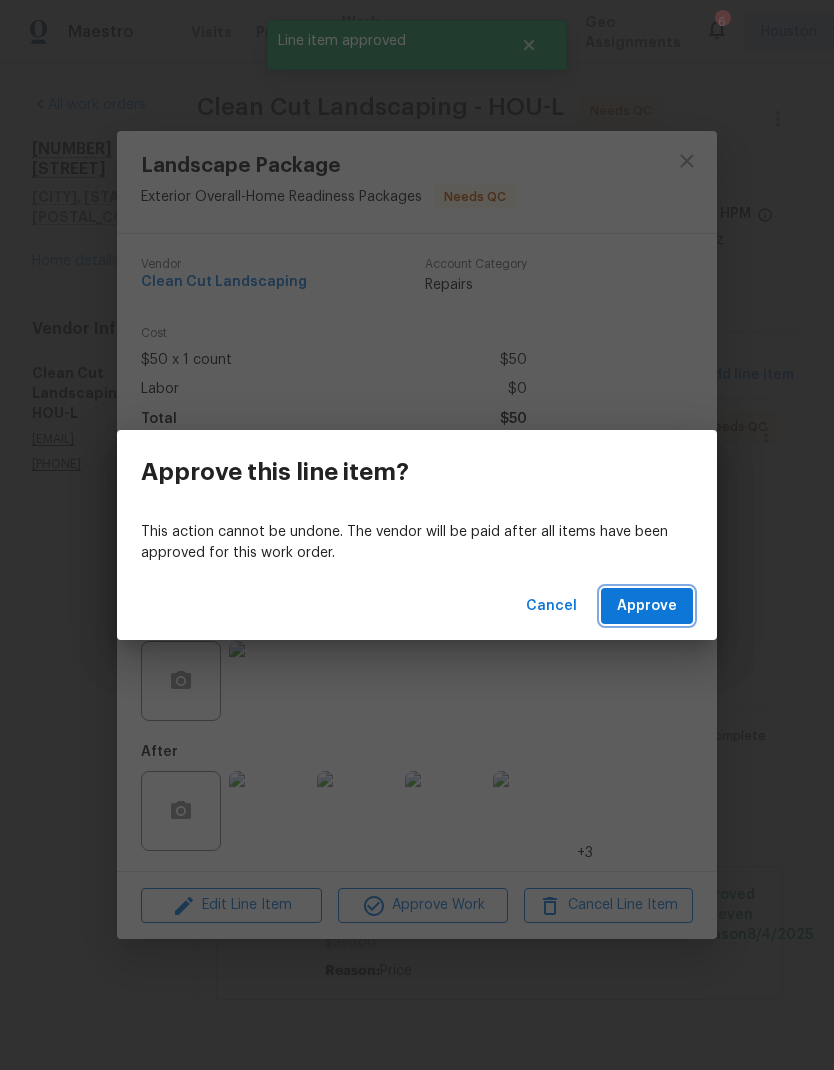 click on "Approve" at bounding box center (647, 606) 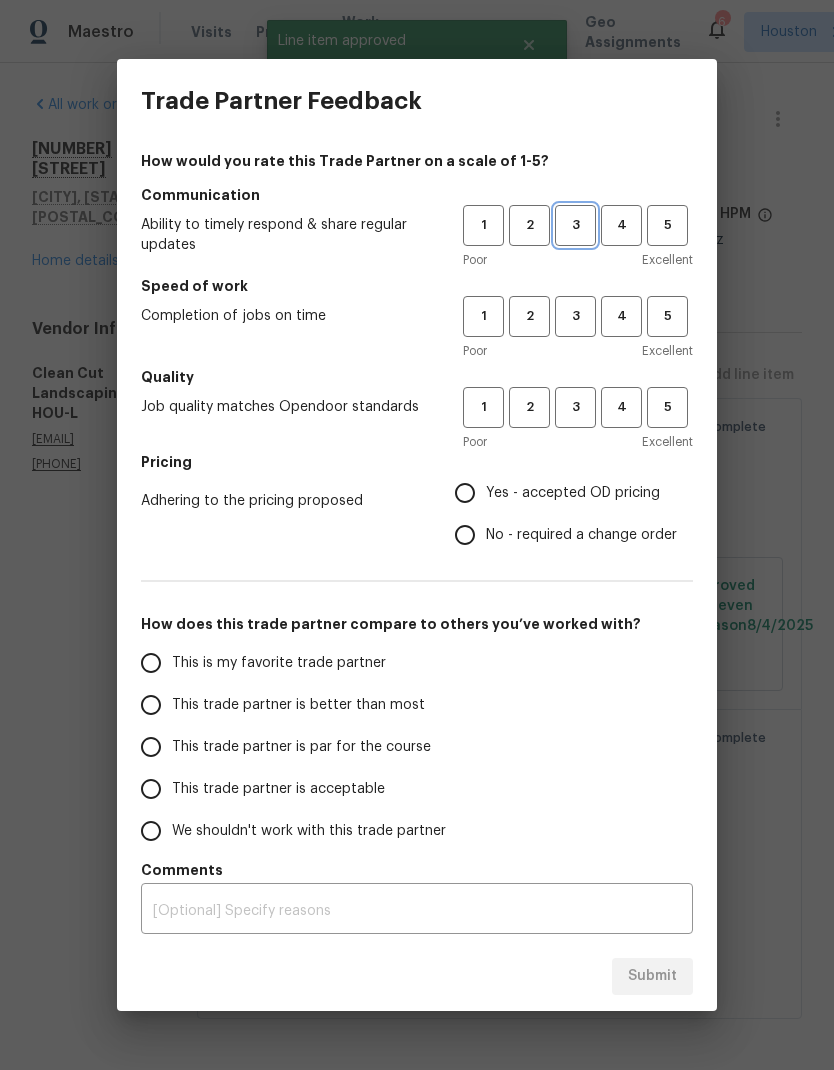 click on "3" at bounding box center (575, 225) 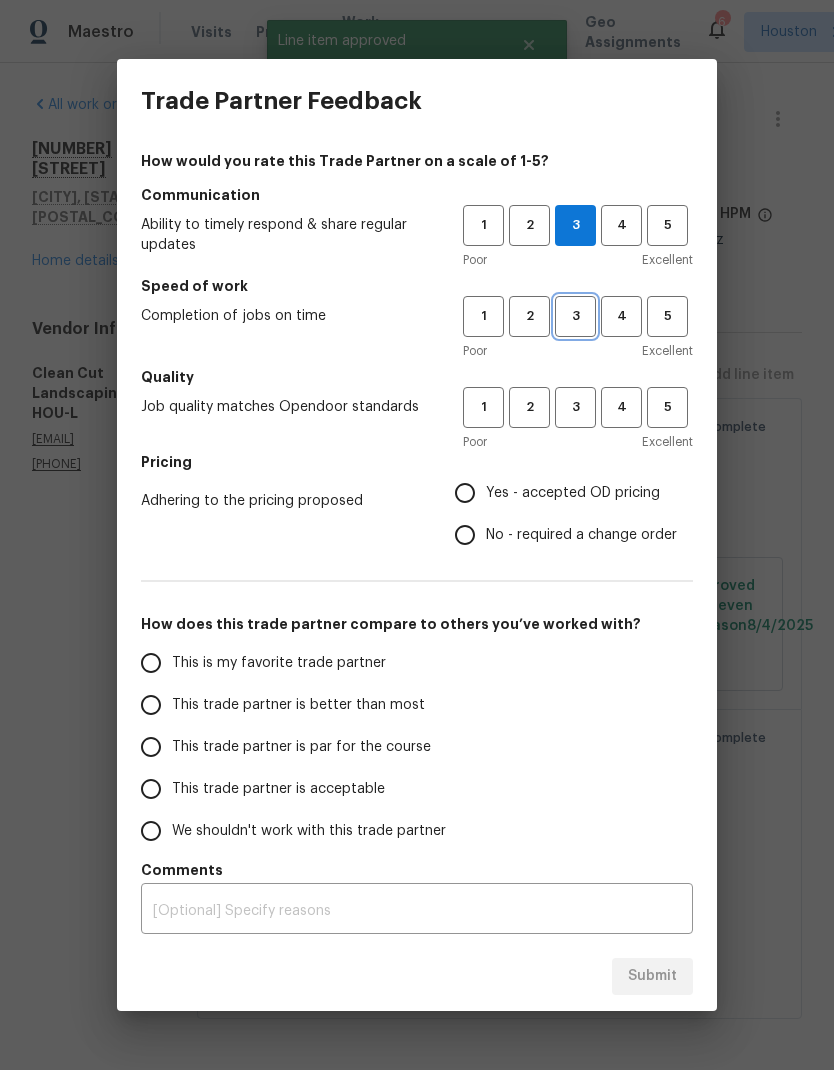 click on "3" at bounding box center [575, 316] 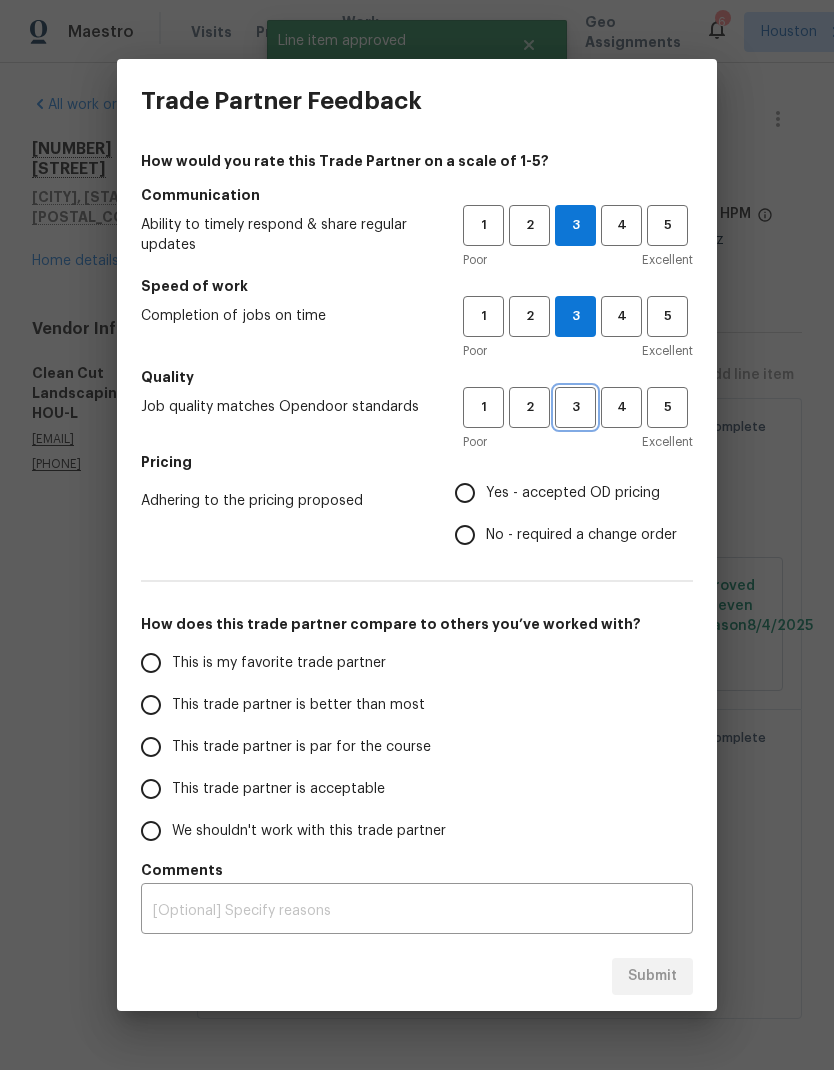 click on "3" at bounding box center [575, 407] 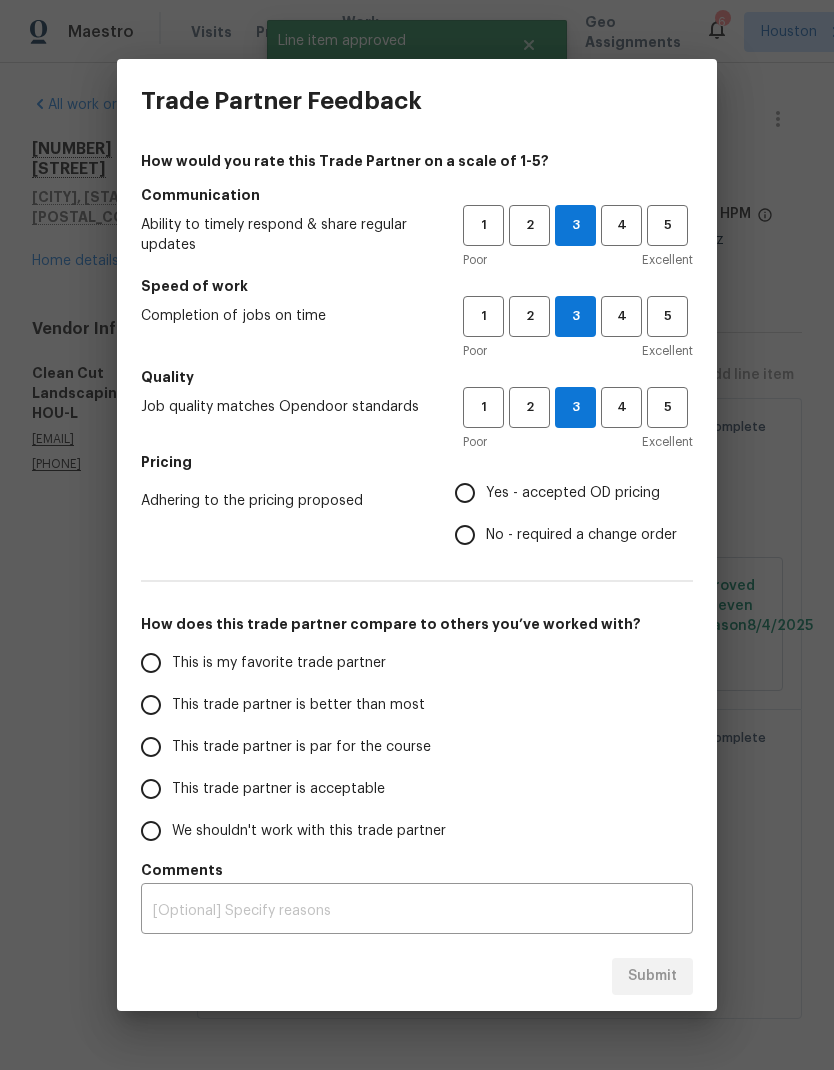 click on "Yes - accepted OD pricing" at bounding box center (465, 493) 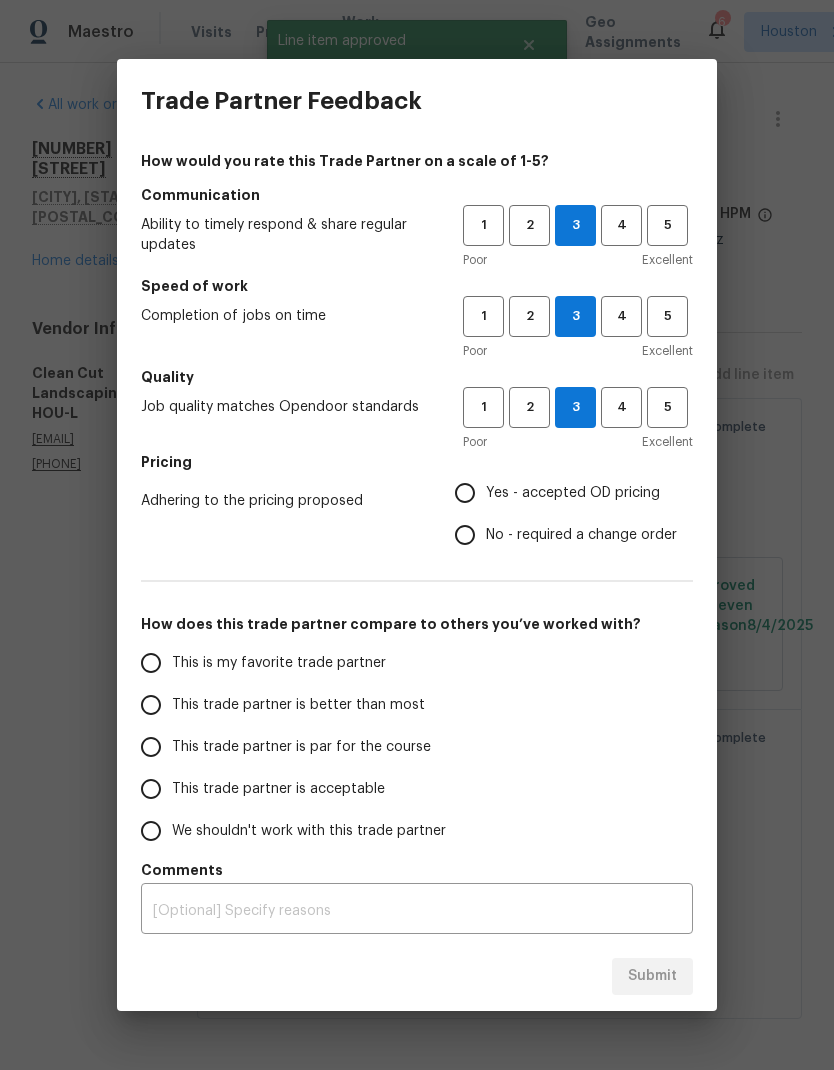 radio on "true" 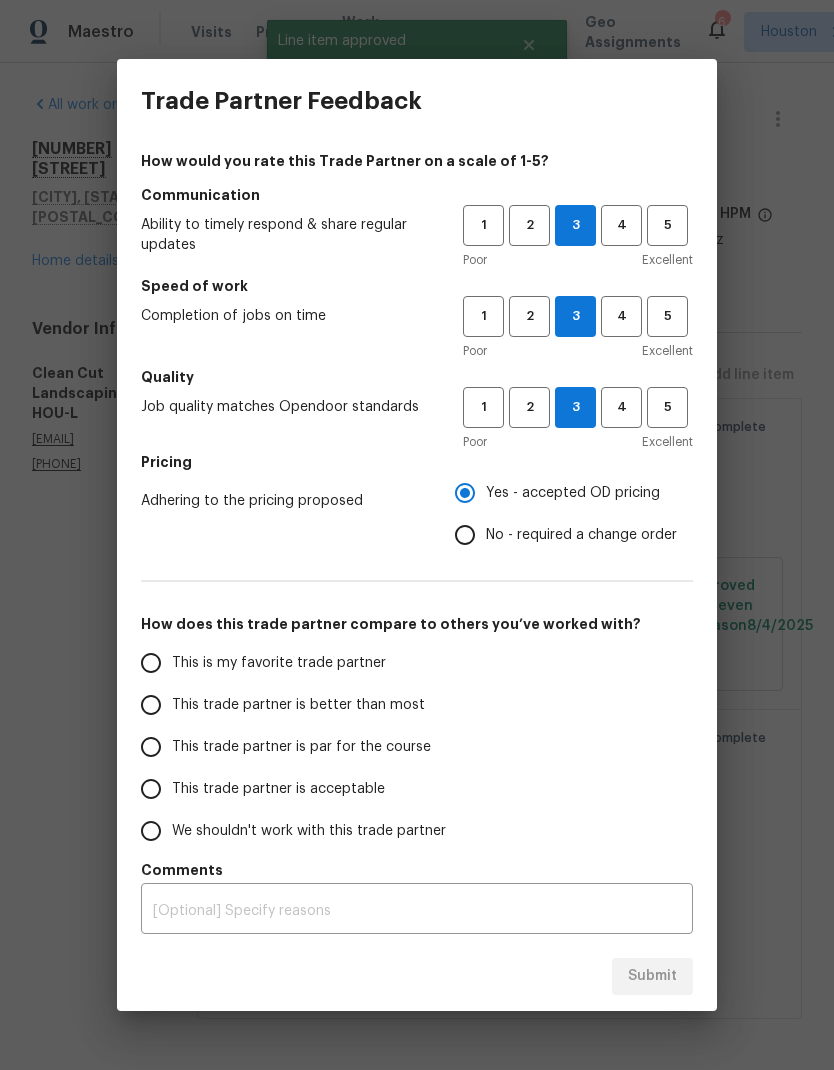click on "This trade partner is par for the course" at bounding box center [151, 747] 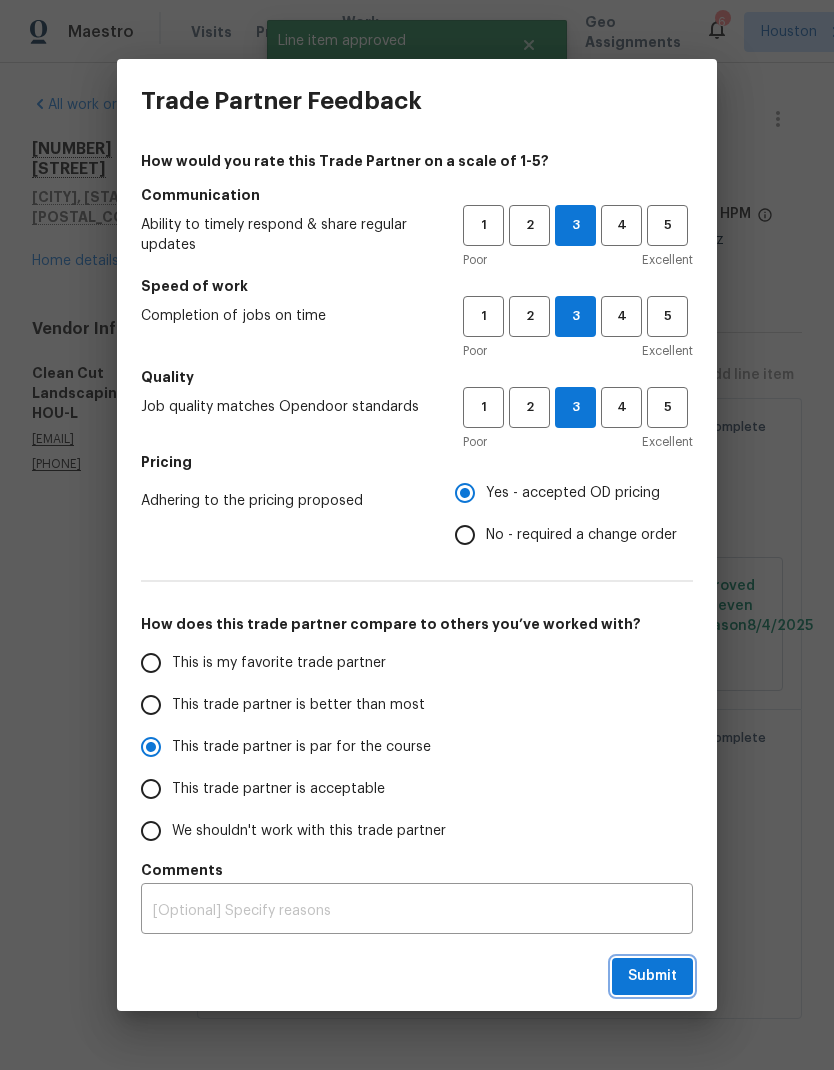 click on "Submit" at bounding box center [652, 976] 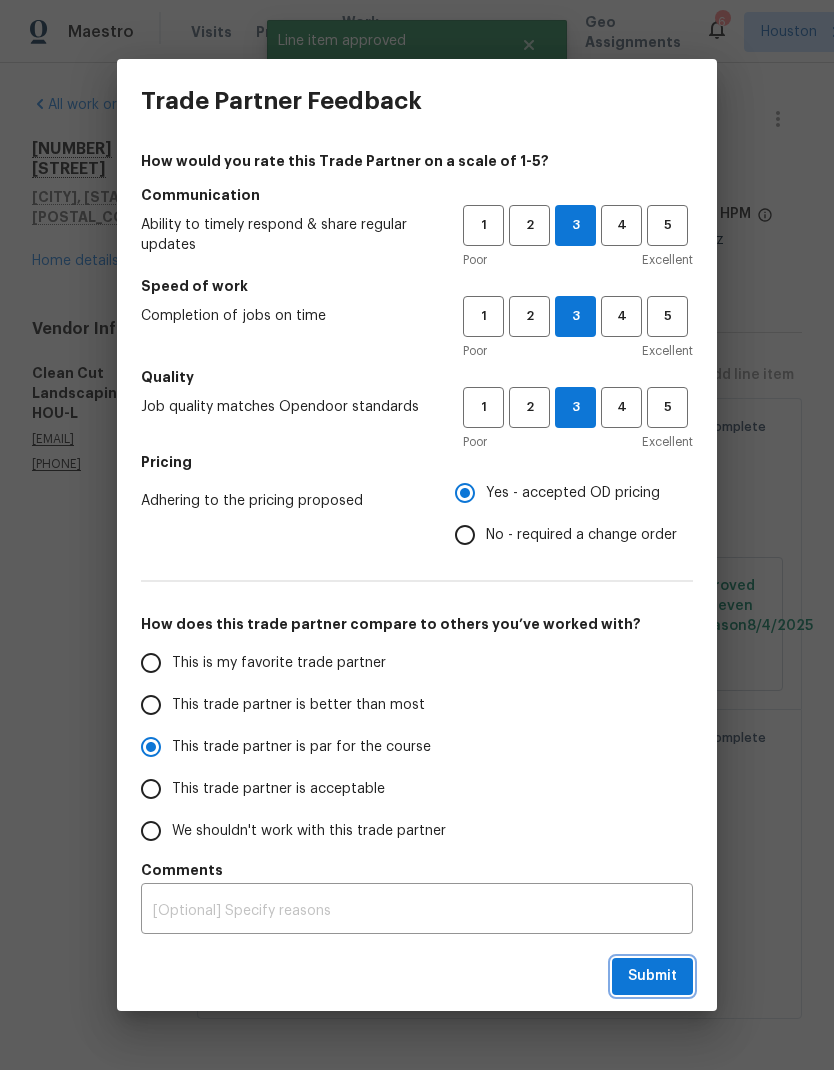 radio on "true" 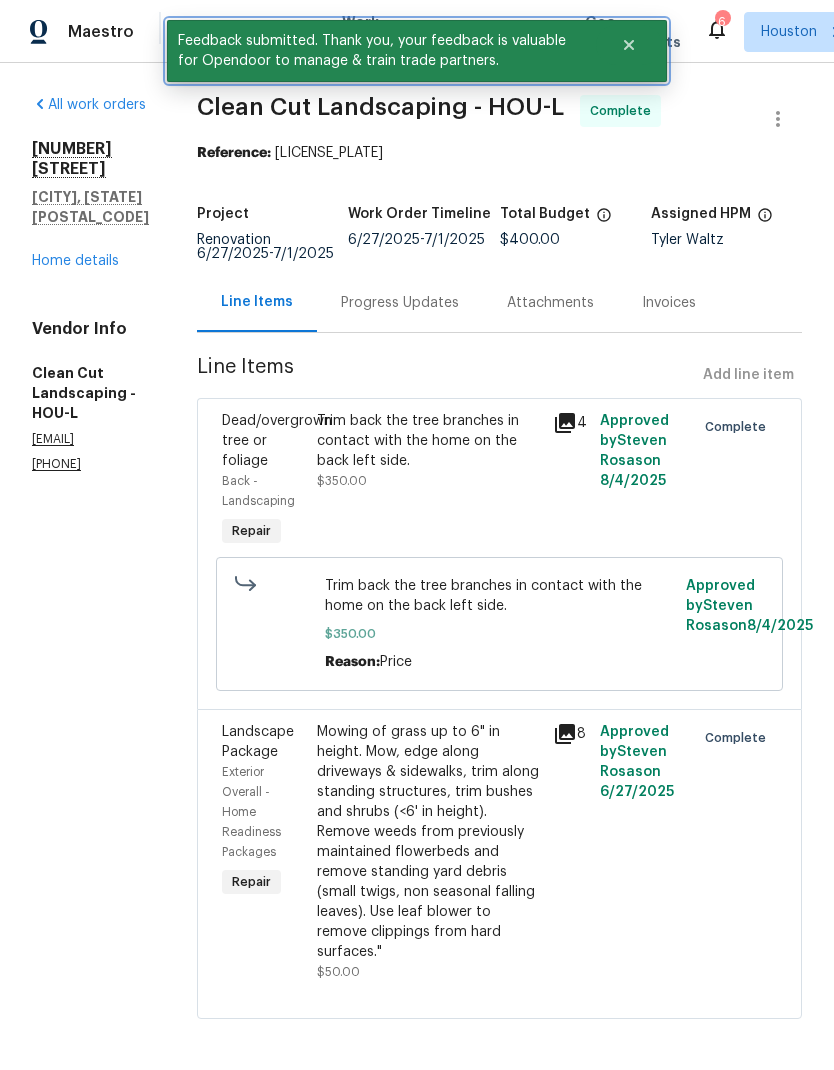 click 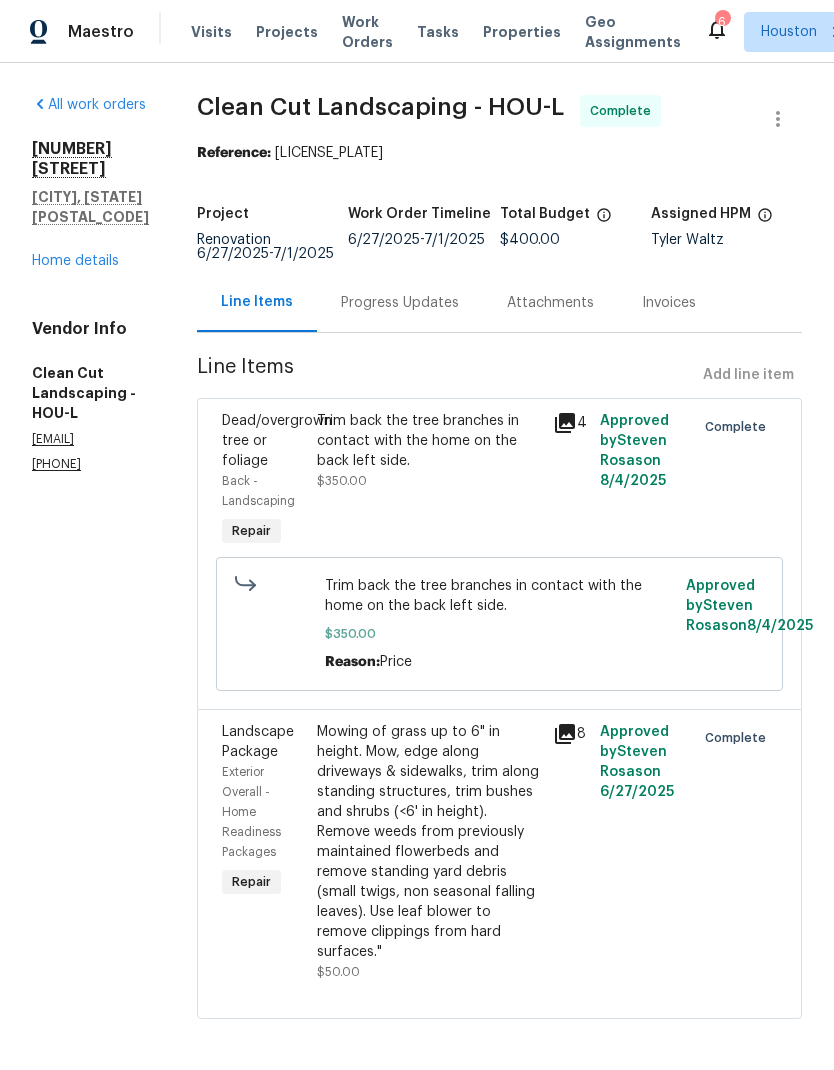 click on "Work Orders" at bounding box center [367, 32] 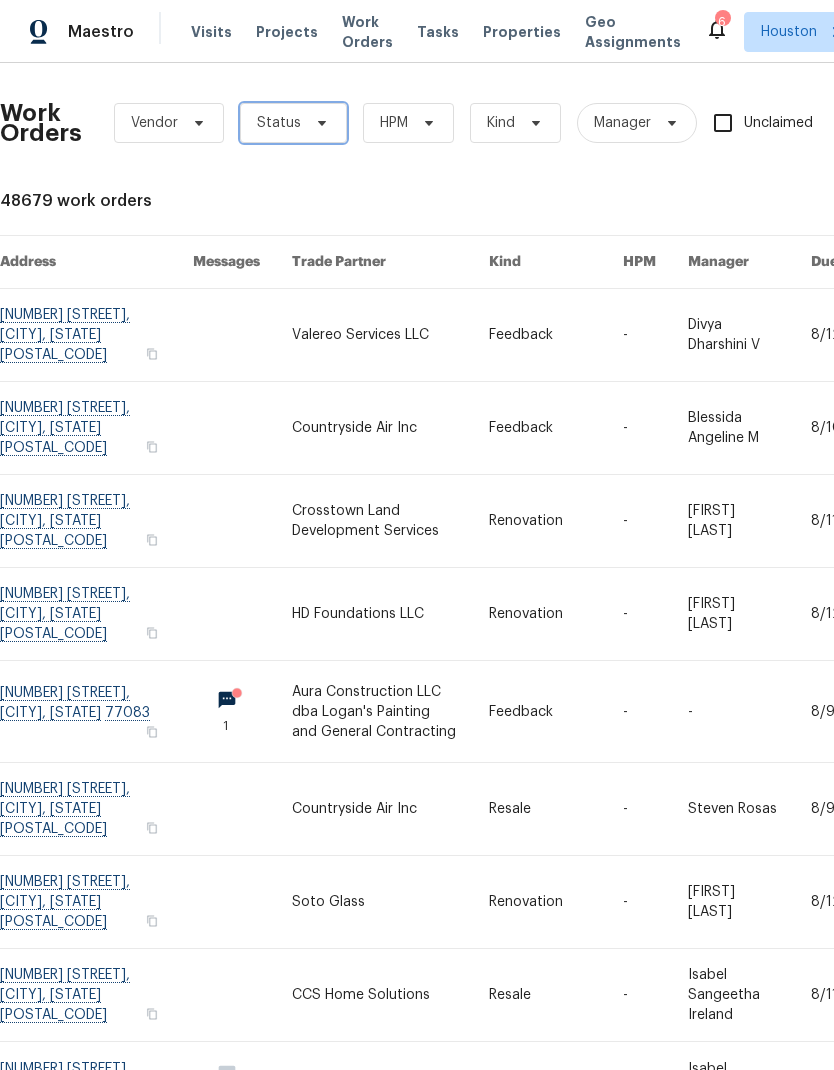 click on "Status" at bounding box center [279, 123] 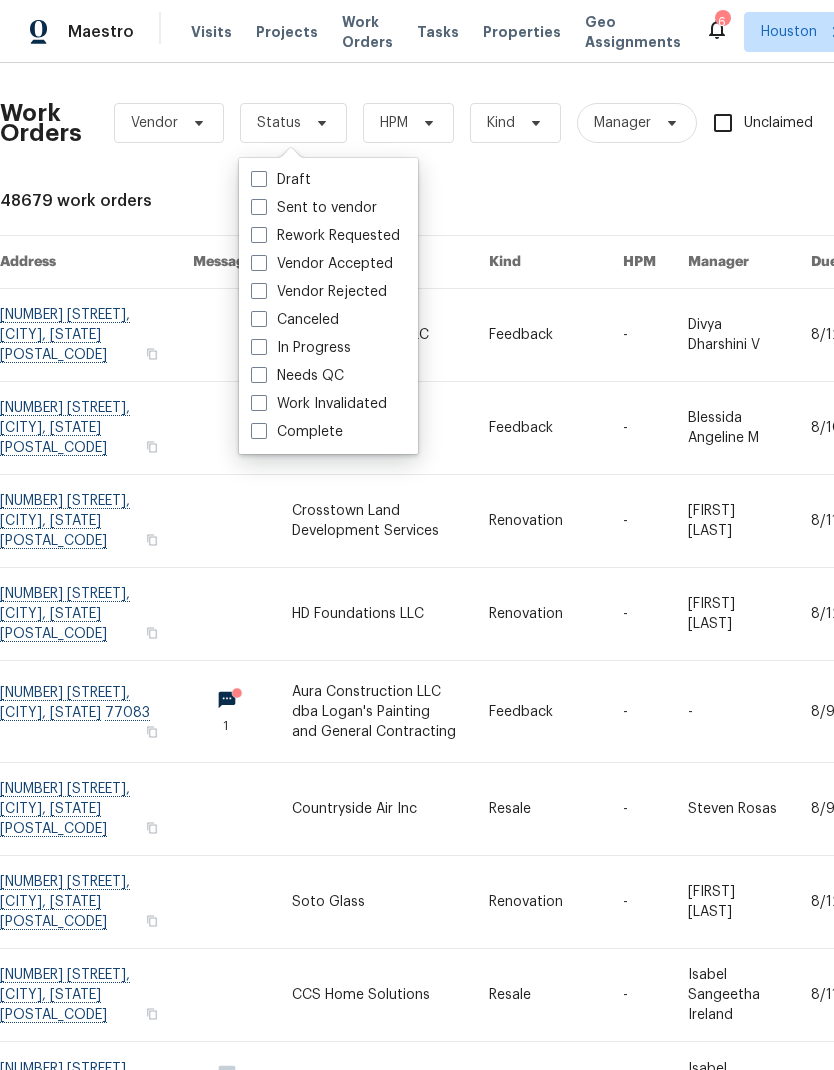 click at bounding box center [259, 375] 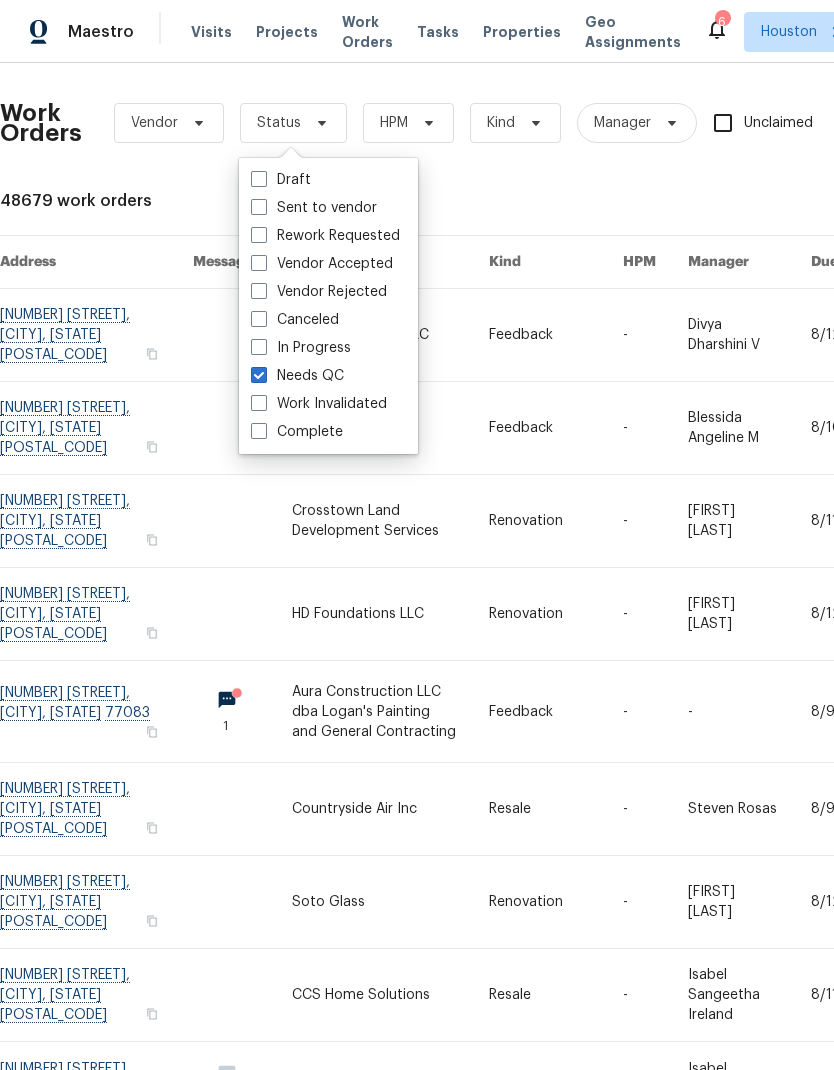 checkbox on "true" 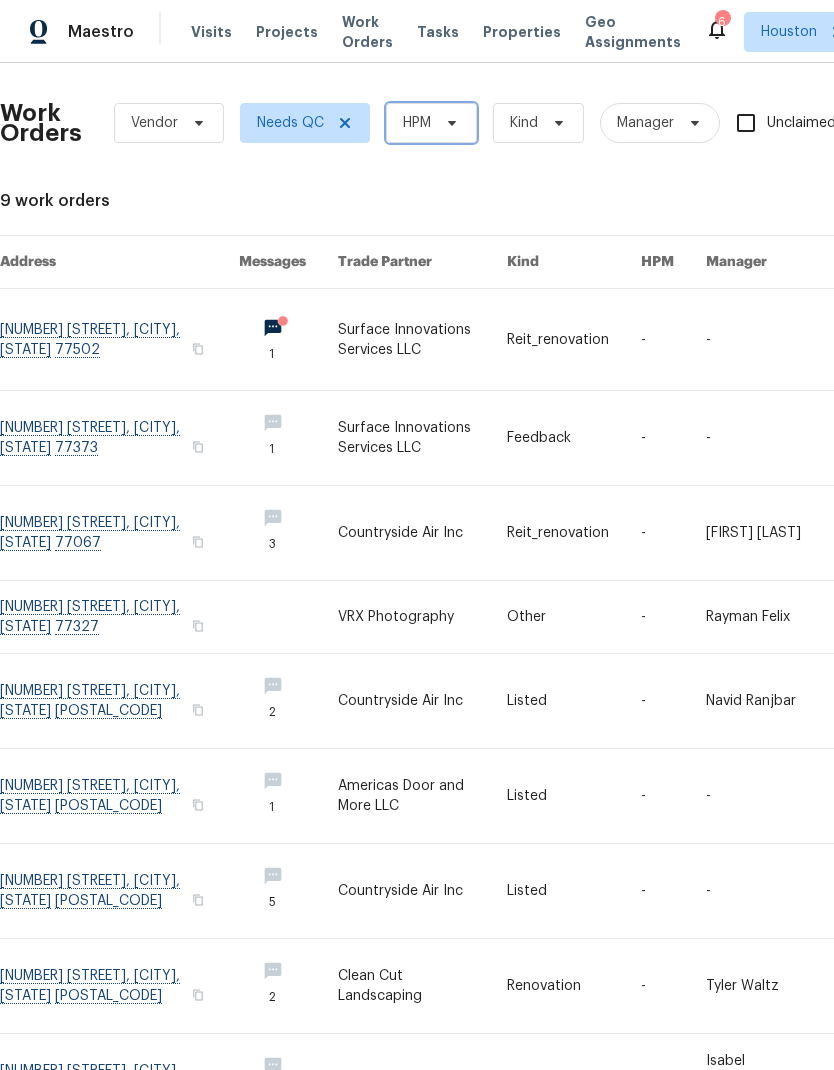 click on "HPM" at bounding box center (417, 123) 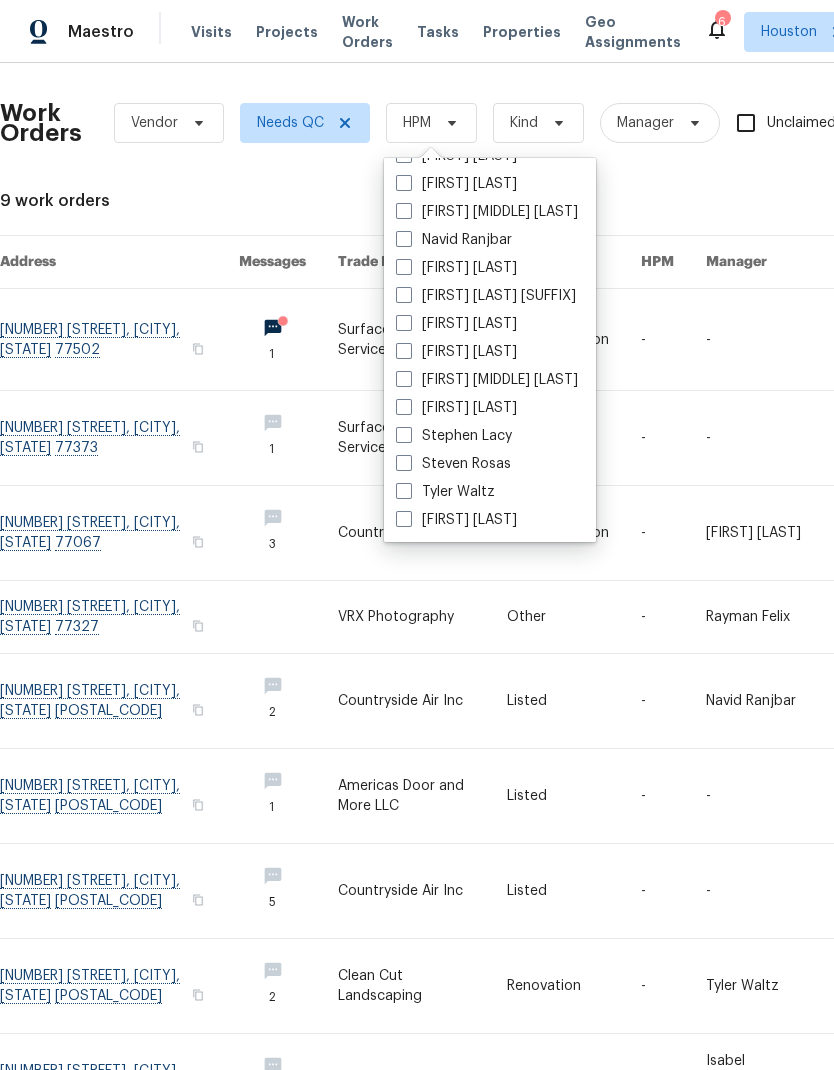 scroll, scrollTop: 416, scrollLeft: 0, axis: vertical 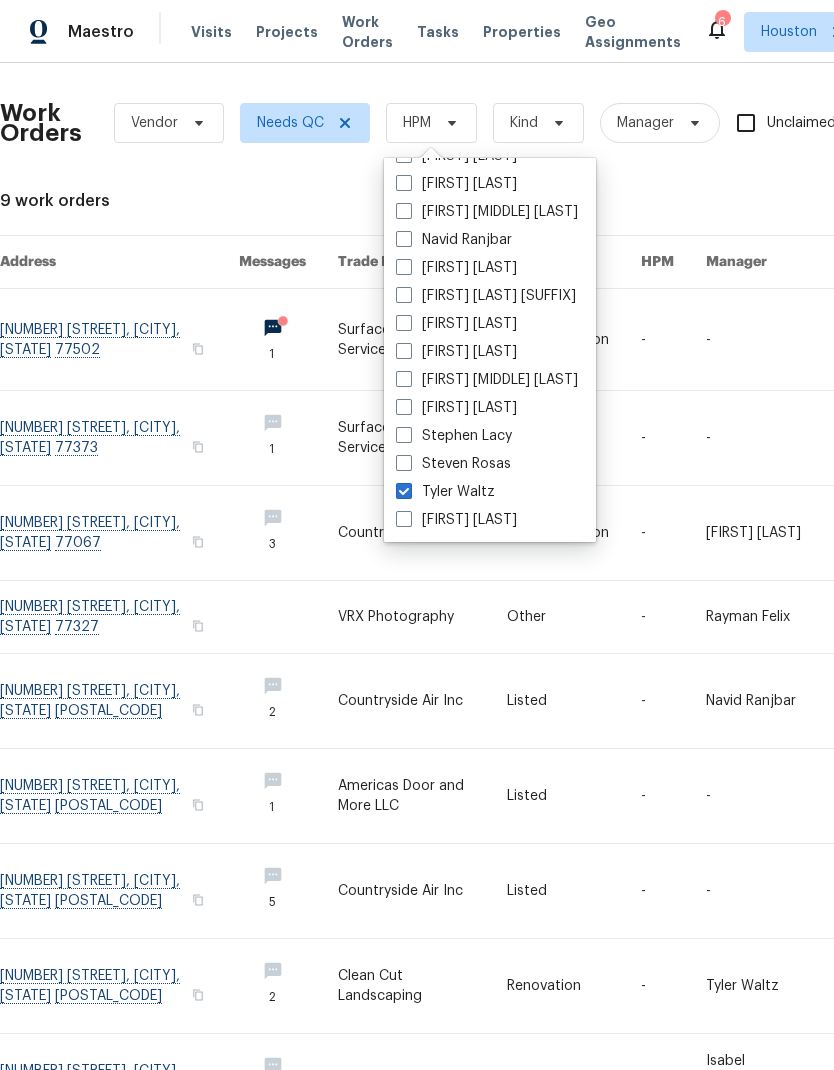 checkbox on "true" 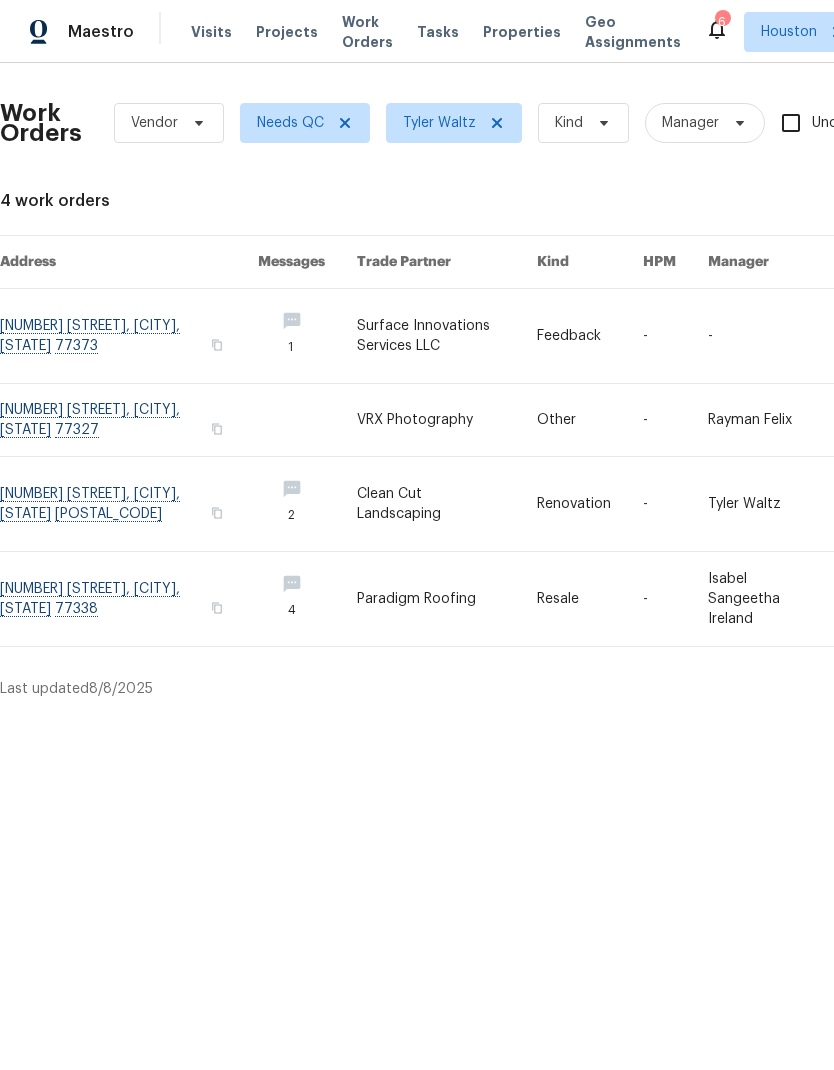 click at bounding box center [129, 336] 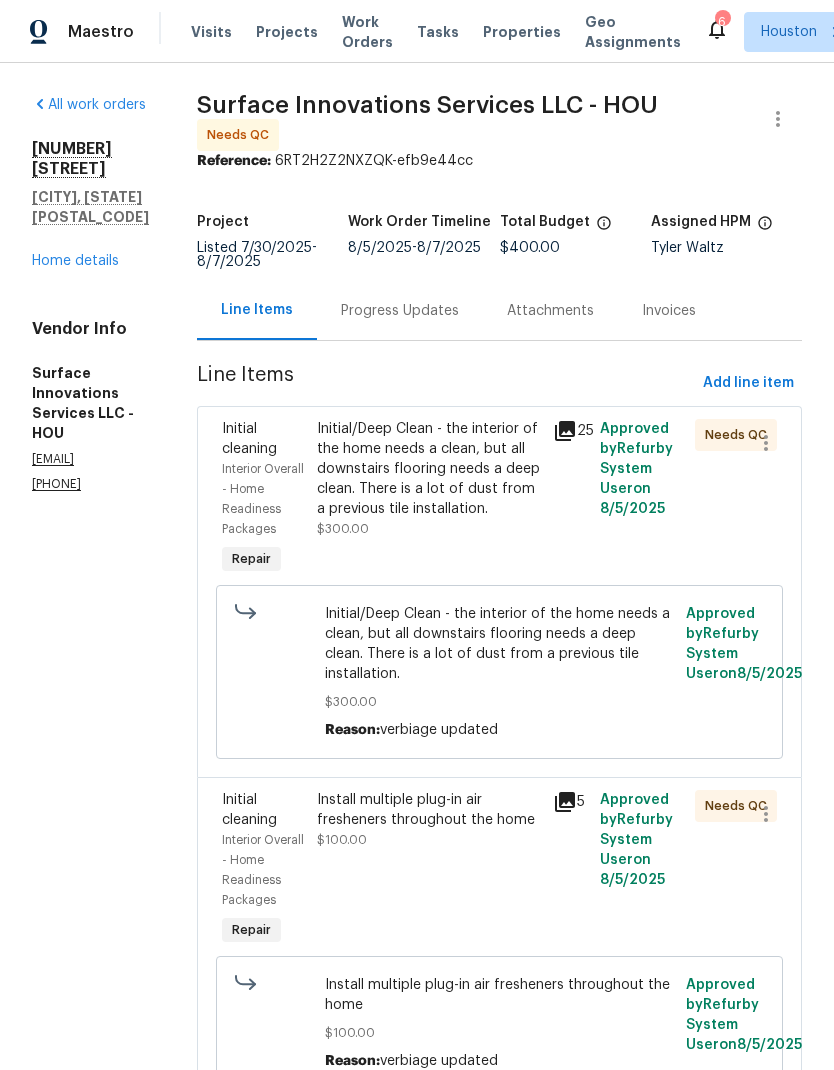 click on "Initial/Deep Clean - the interior of the home needs a clean, but all downstairs flooring needs a deep clean. There is a lot of dust from a previous tile installation." at bounding box center [429, 469] 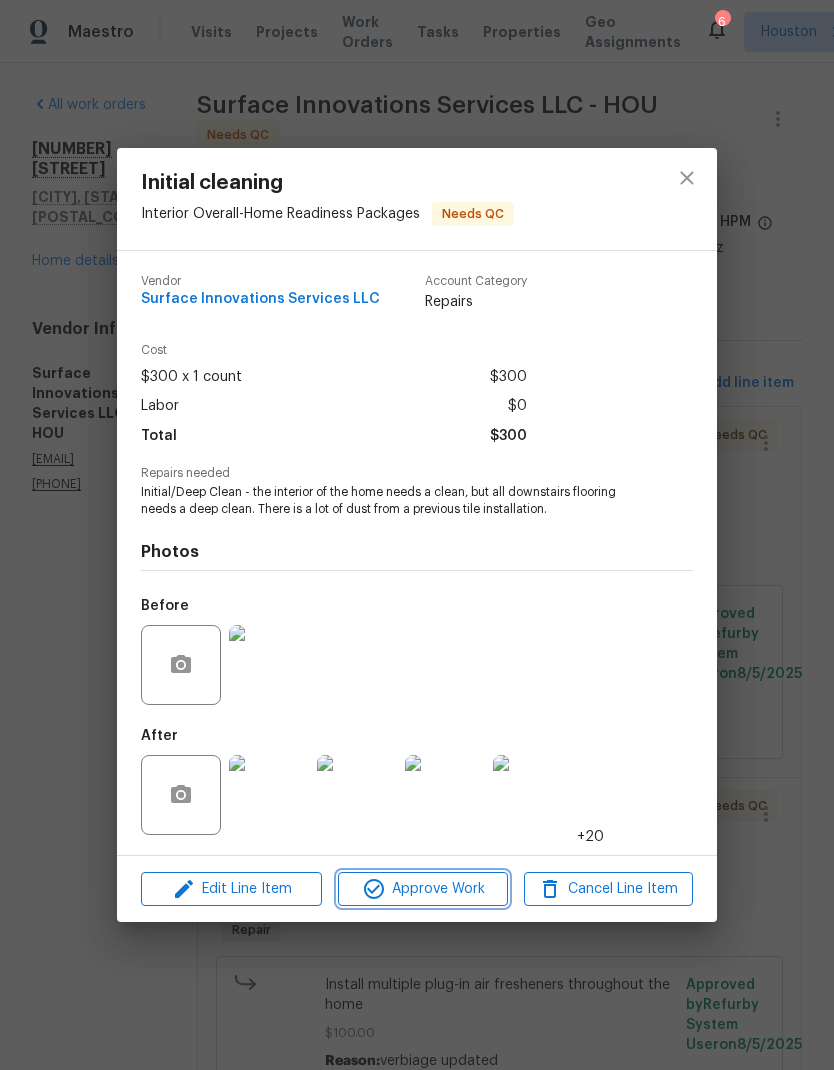 click on "Approve Work" at bounding box center [422, 889] 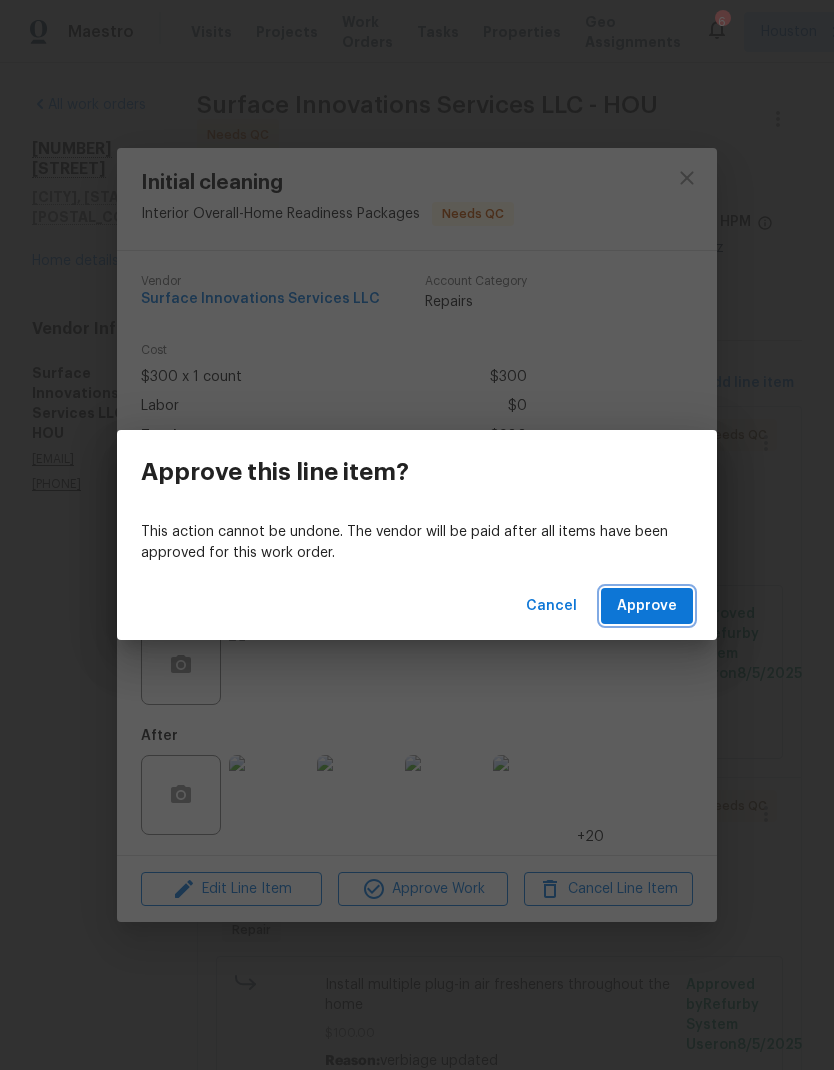 click on "Approve" at bounding box center [647, 606] 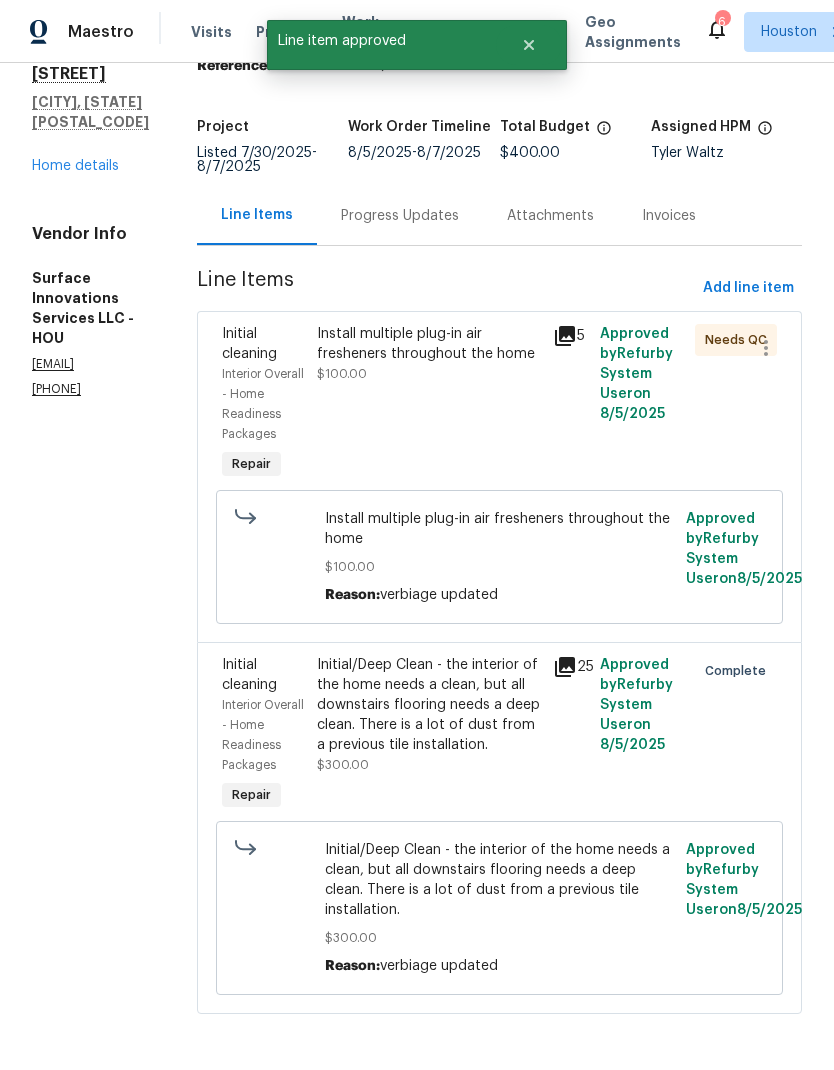 scroll, scrollTop: 103, scrollLeft: 0, axis: vertical 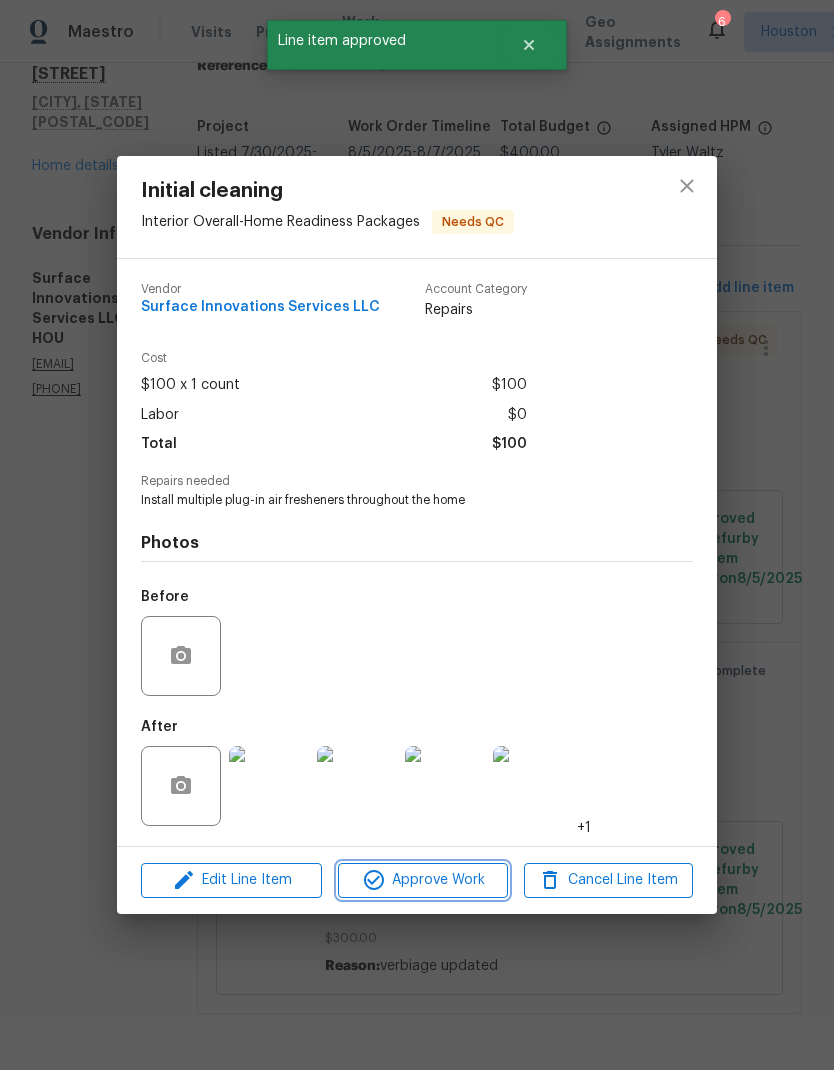 click on "Approve Work" at bounding box center (422, 880) 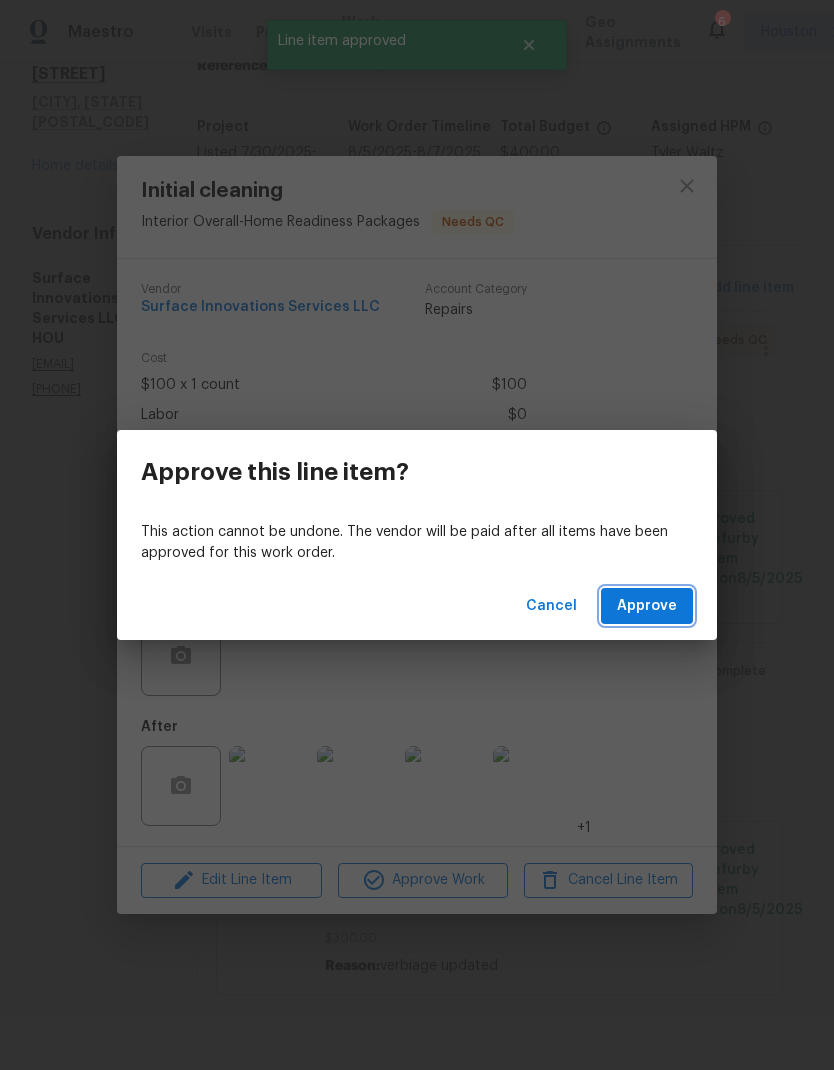click on "Approve" at bounding box center [647, 606] 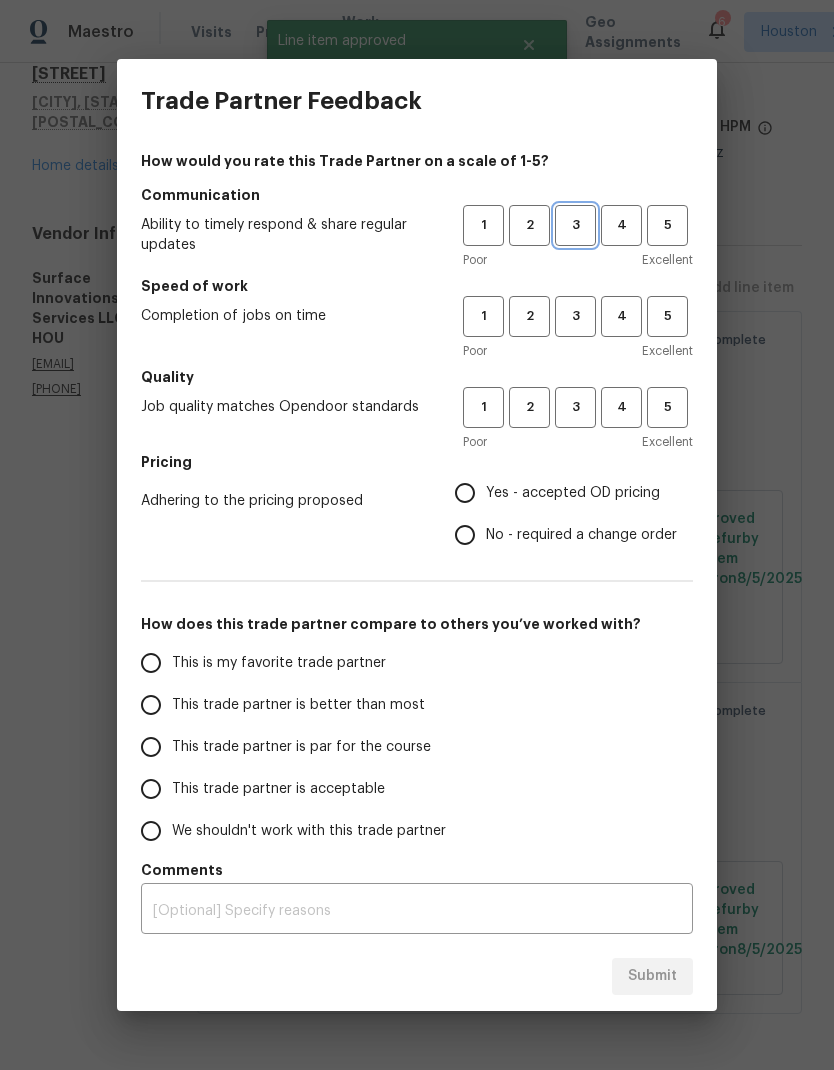 click on "3" at bounding box center [575, 225] 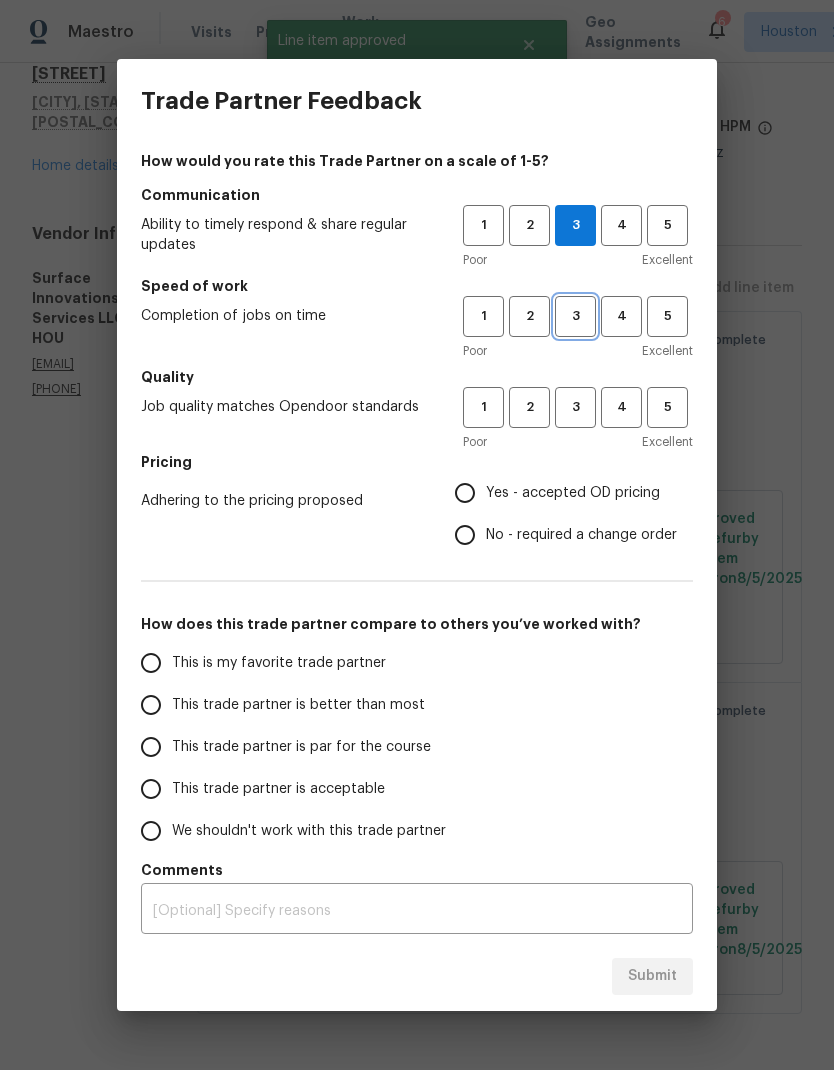 click on "3" at bounding box center (575, 316) 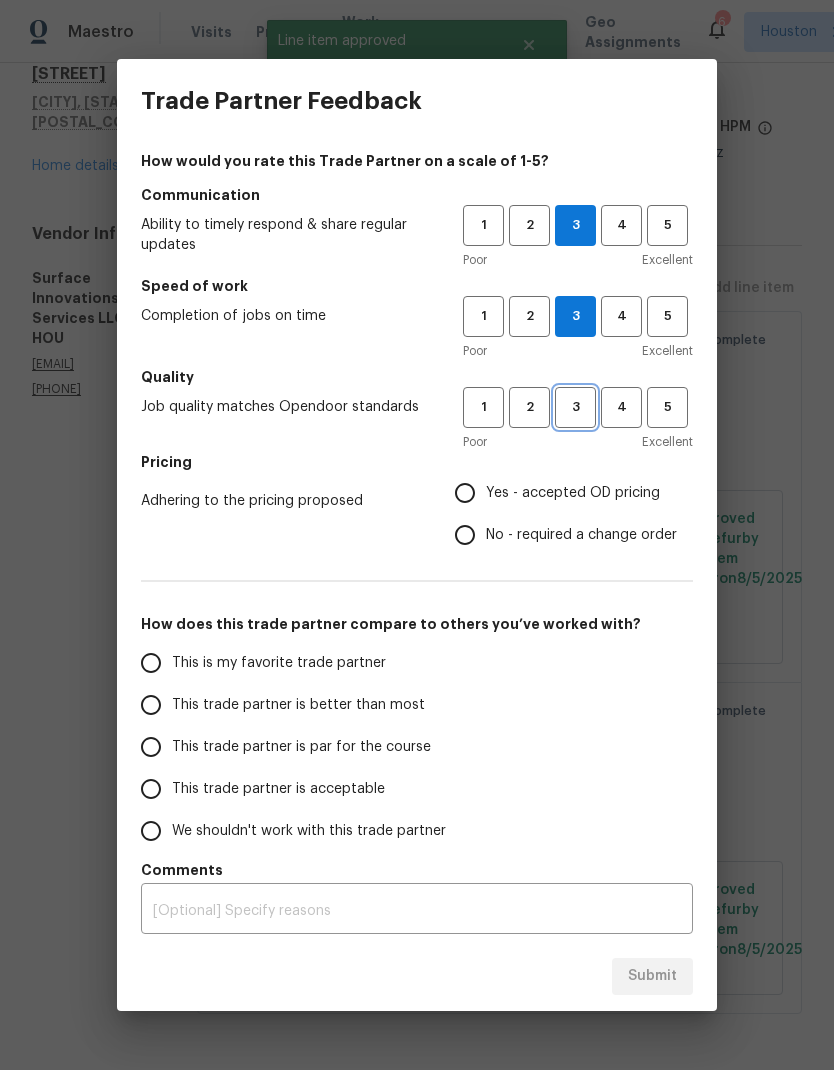 click on "3" at bounding box center [575, 407] 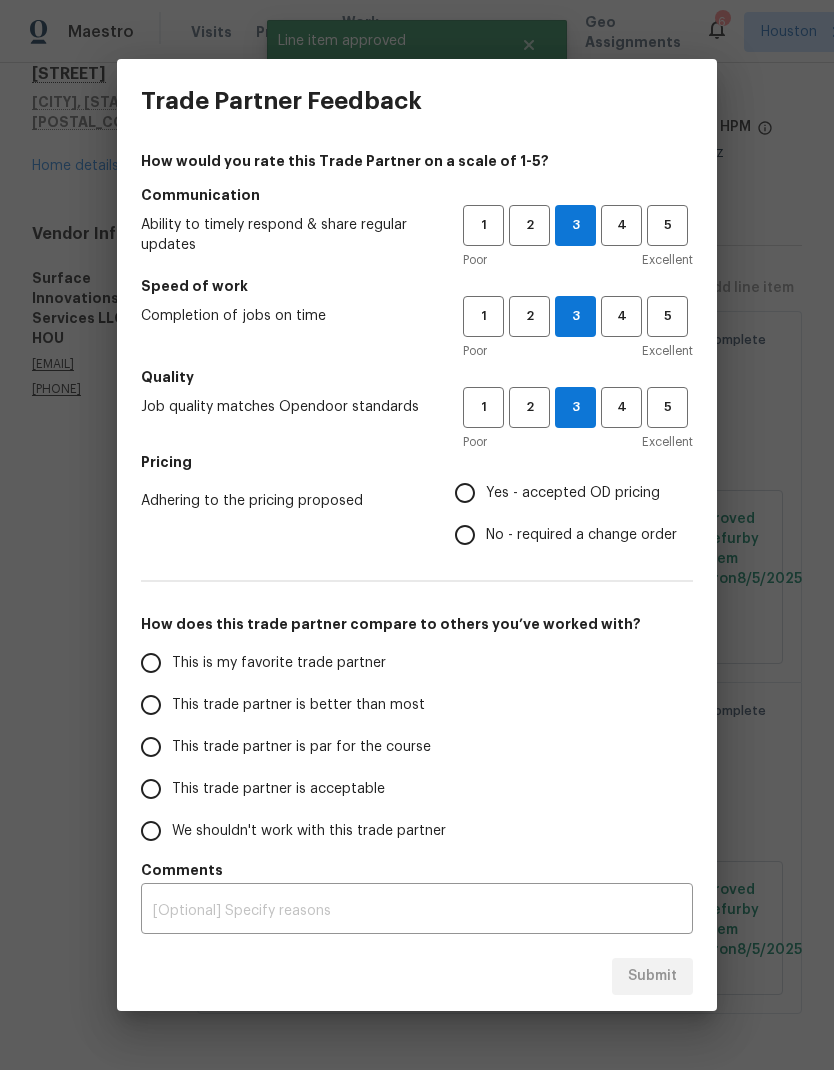 click on "Yes - accepted OD pricing" at bounding box center (465, 493) 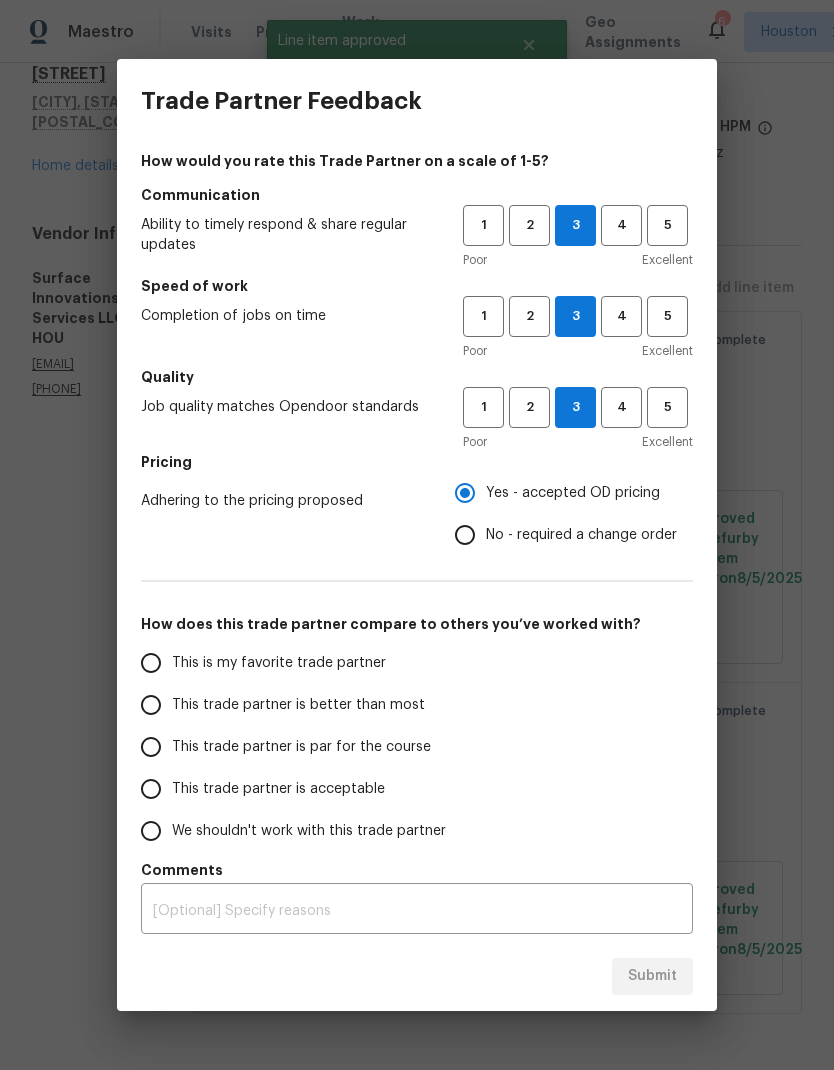 click on "This trade partner is par for the course" at bounding box center [151, 747] 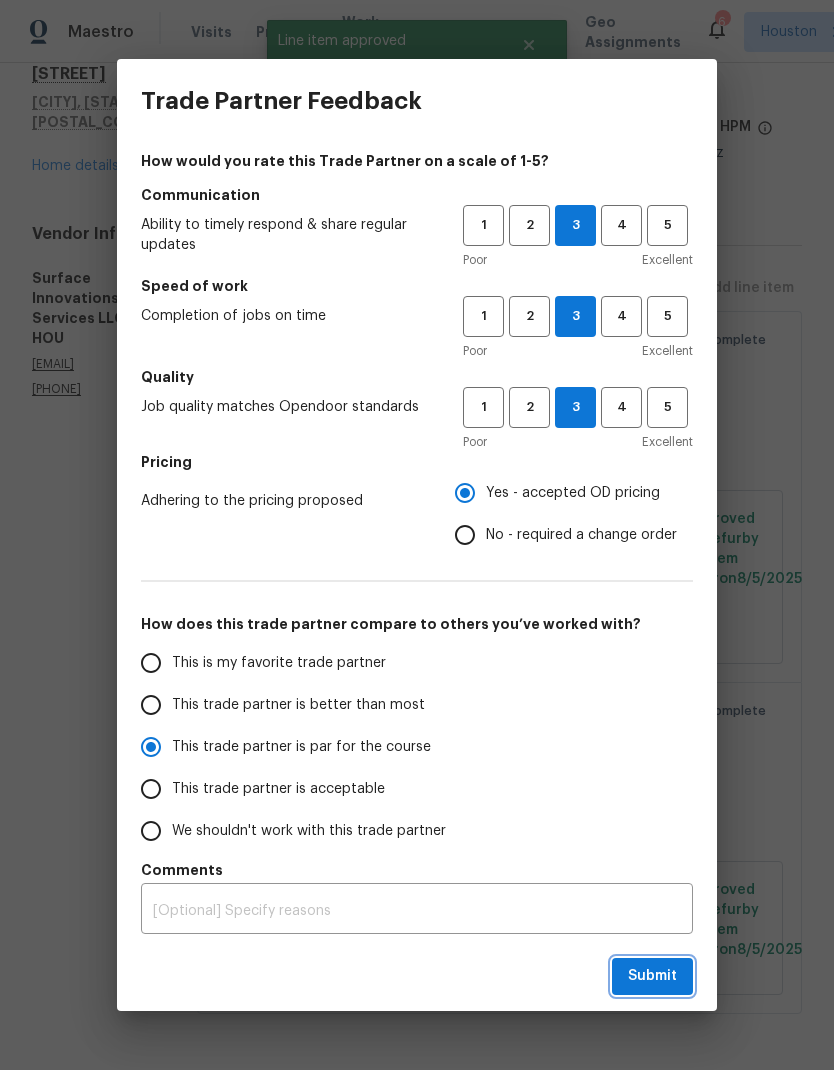 click on "Submit" at bounding box center [652, 976] 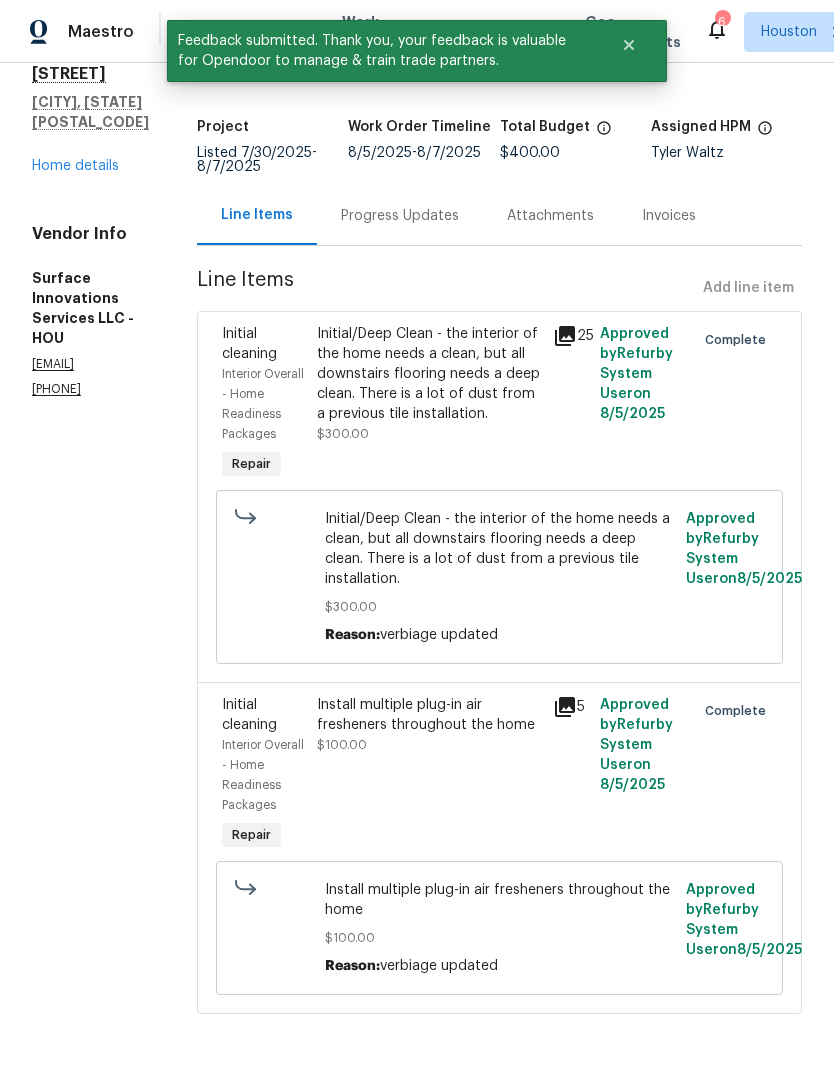 click on "Home details" at bounding box center (75, 166) 